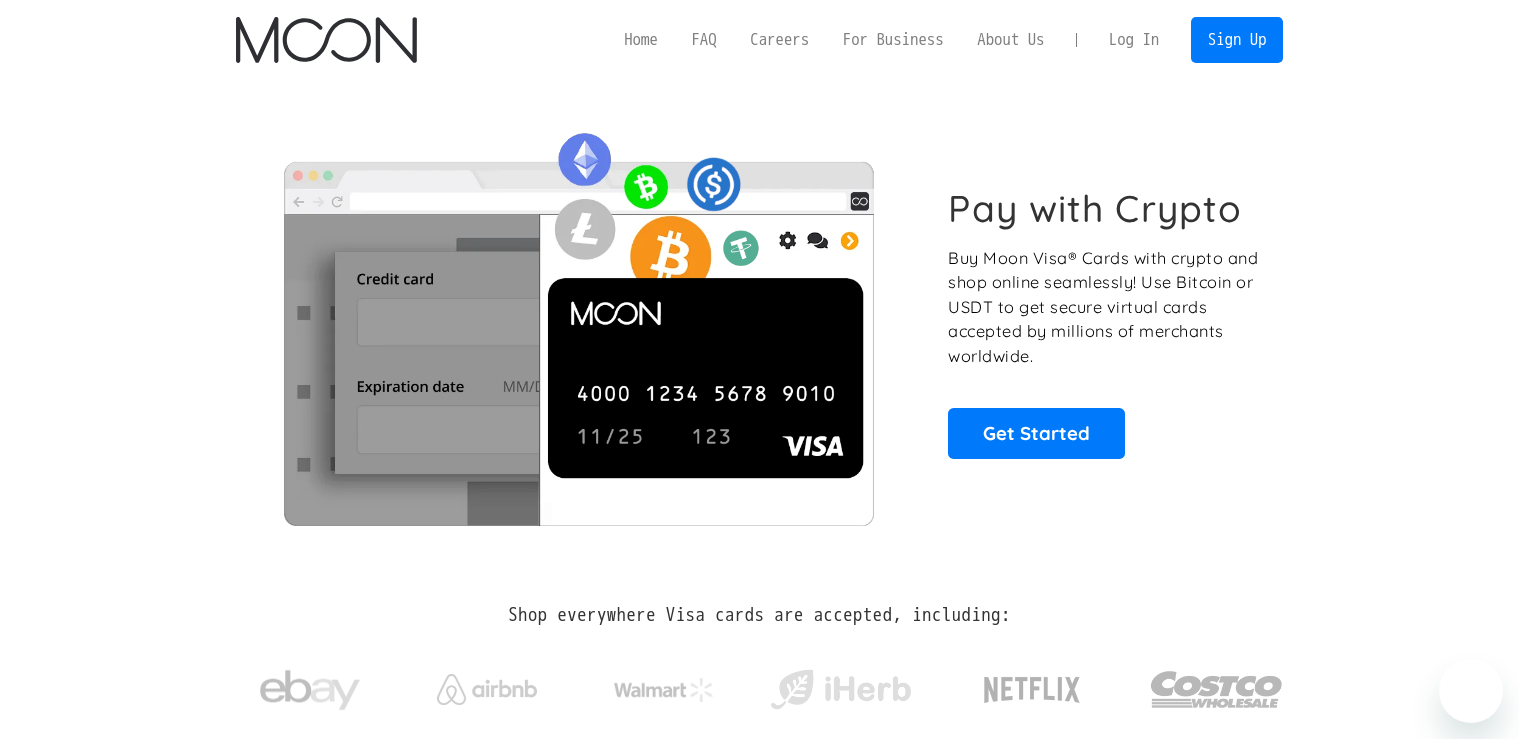 scroll, scrollTop: 0, scrollLeft: 0, axis: both 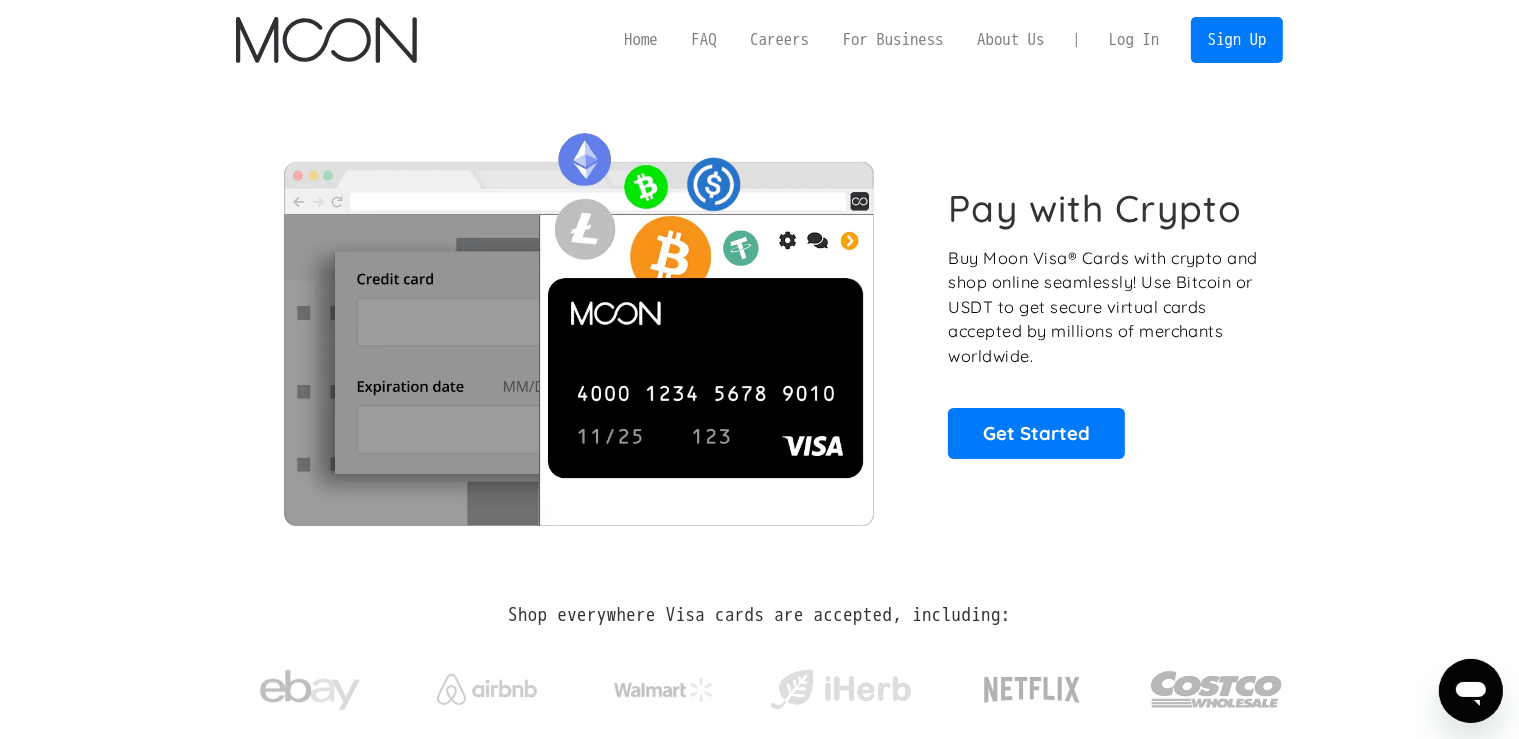 click on "Buy Moon Visa® Cards with crypto and shop online seamlessly! Use Bitcoin or USDT to get secure virtual cards accepted by millions of merchants worldwide." at bounding box center (1104, 307) 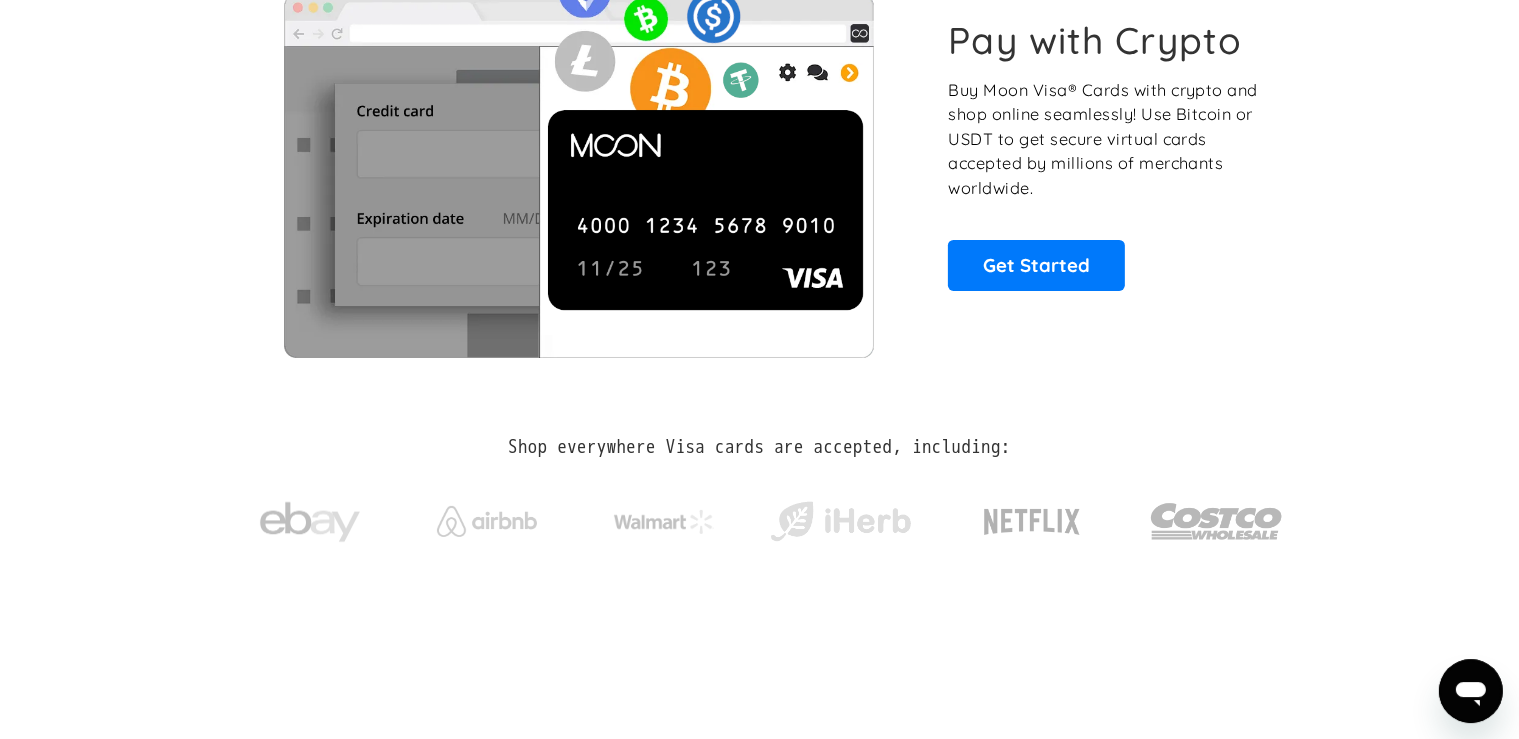 scroll, scrollTop: 0, scrollLeft: 0, axis: both 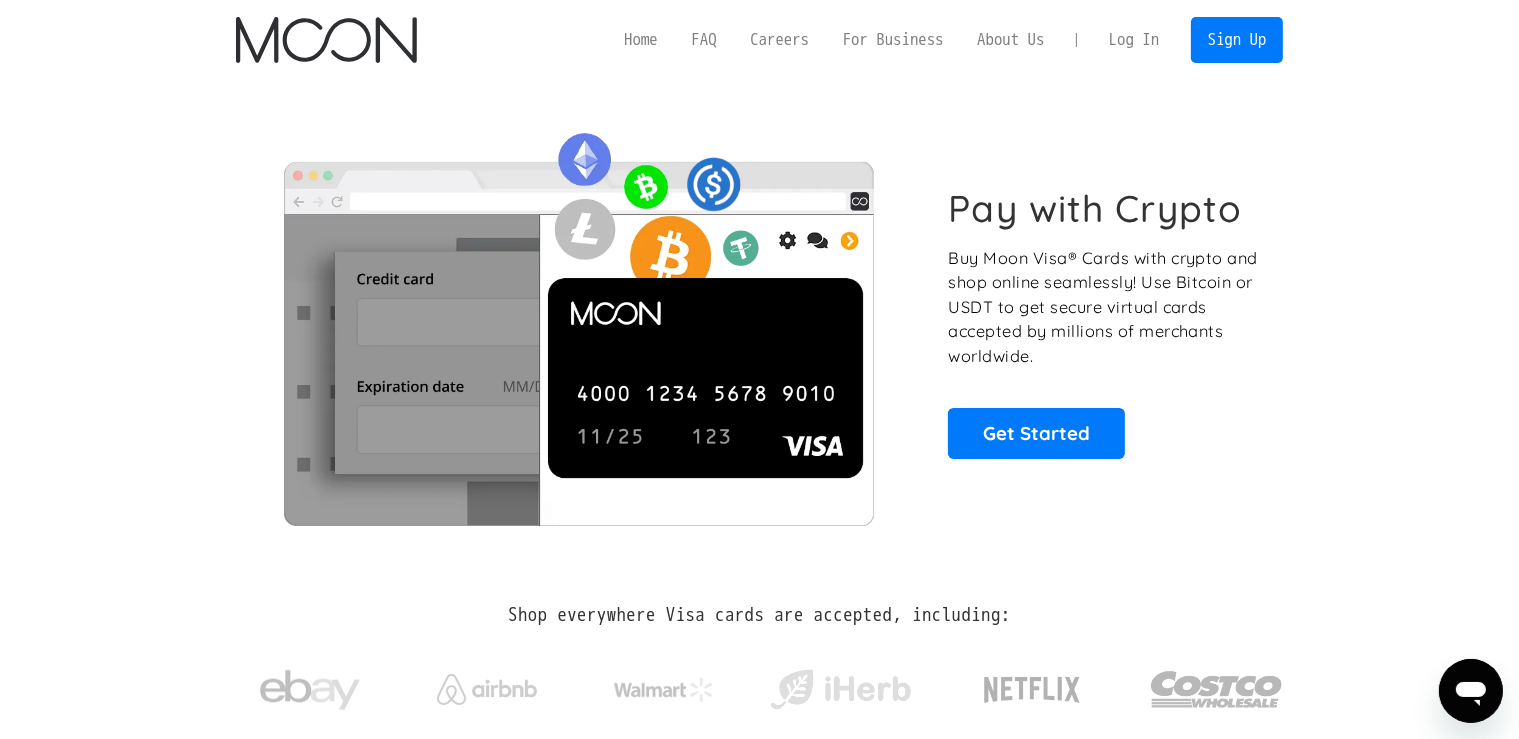 click on "Home FAQ Careers For Business About Us Log In Sign Up
Home
FAQ
For Business
Careers
About Us
Log In
Sign Up" at bounding box center (759, 40) 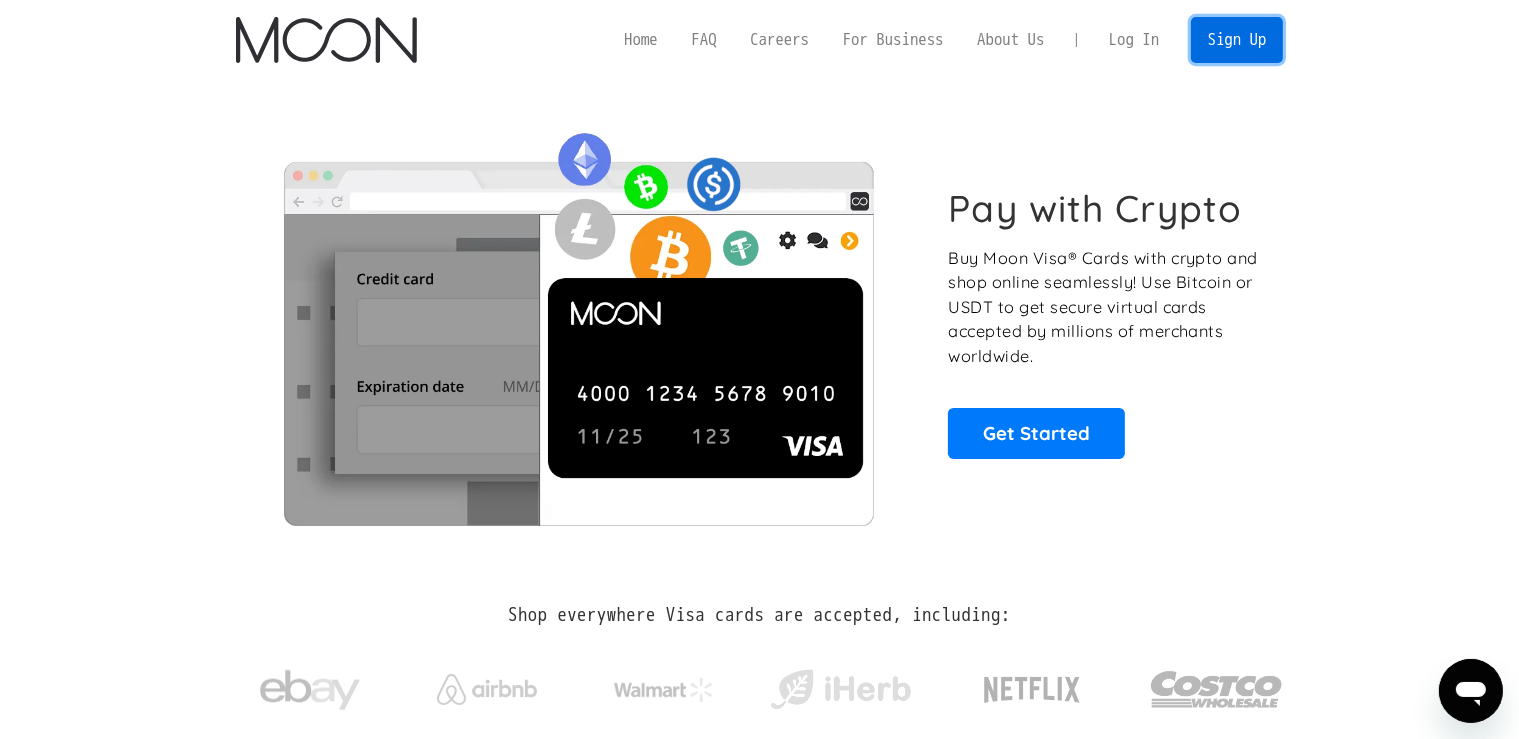 click on "Sign Up" at bounding box center (1237, 39) 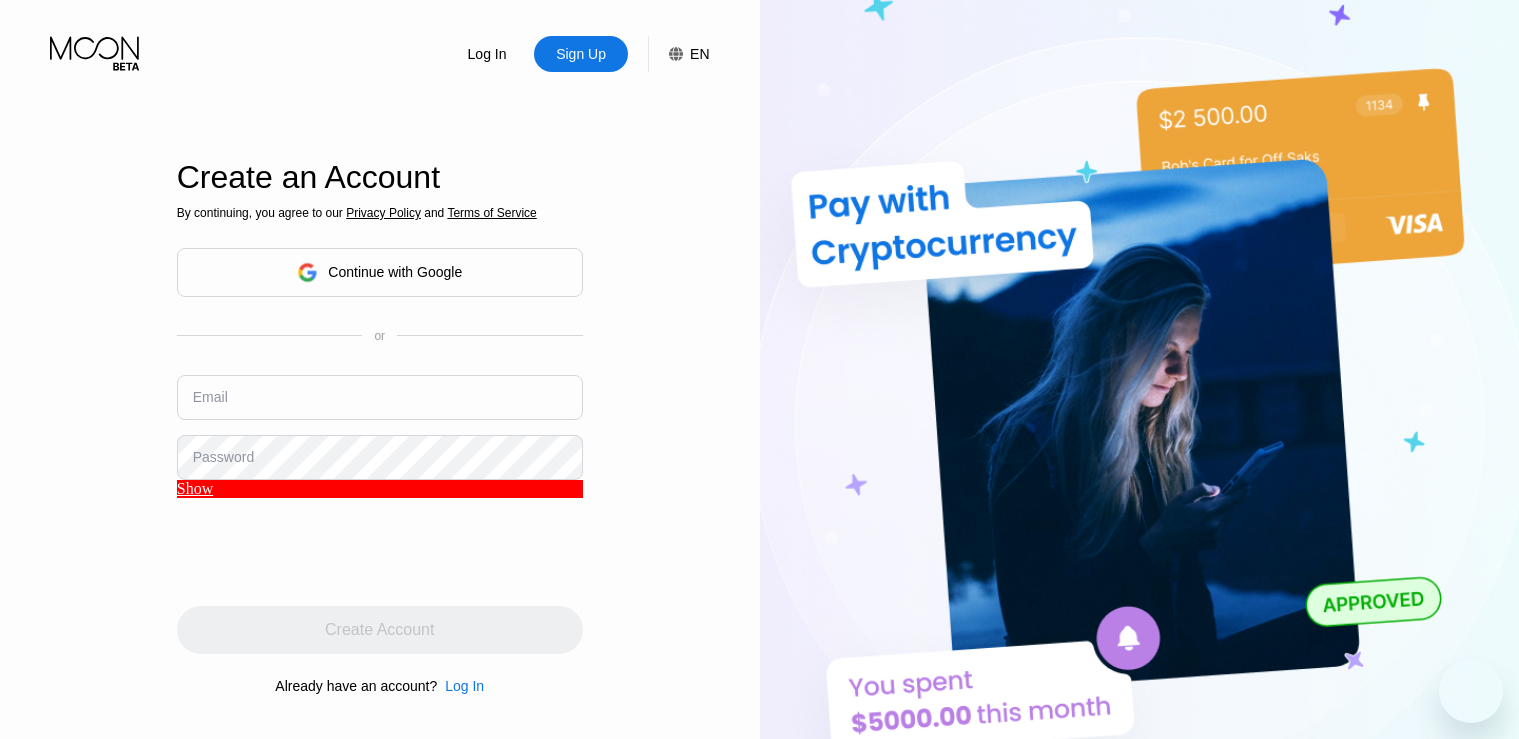 scroll, scrollTop: 0, scrollLeft: 0, axis: both 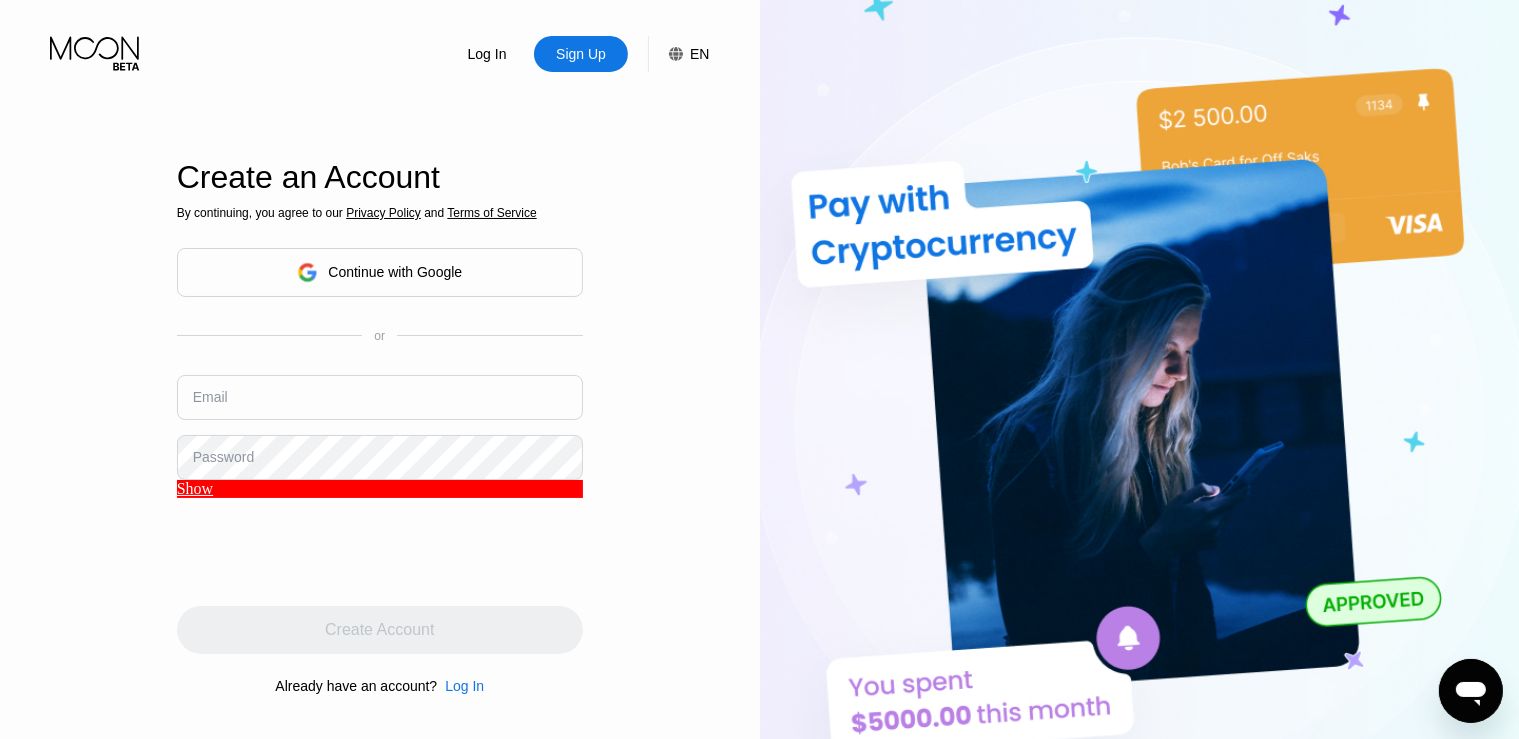 click at bounding box center (380, 397) 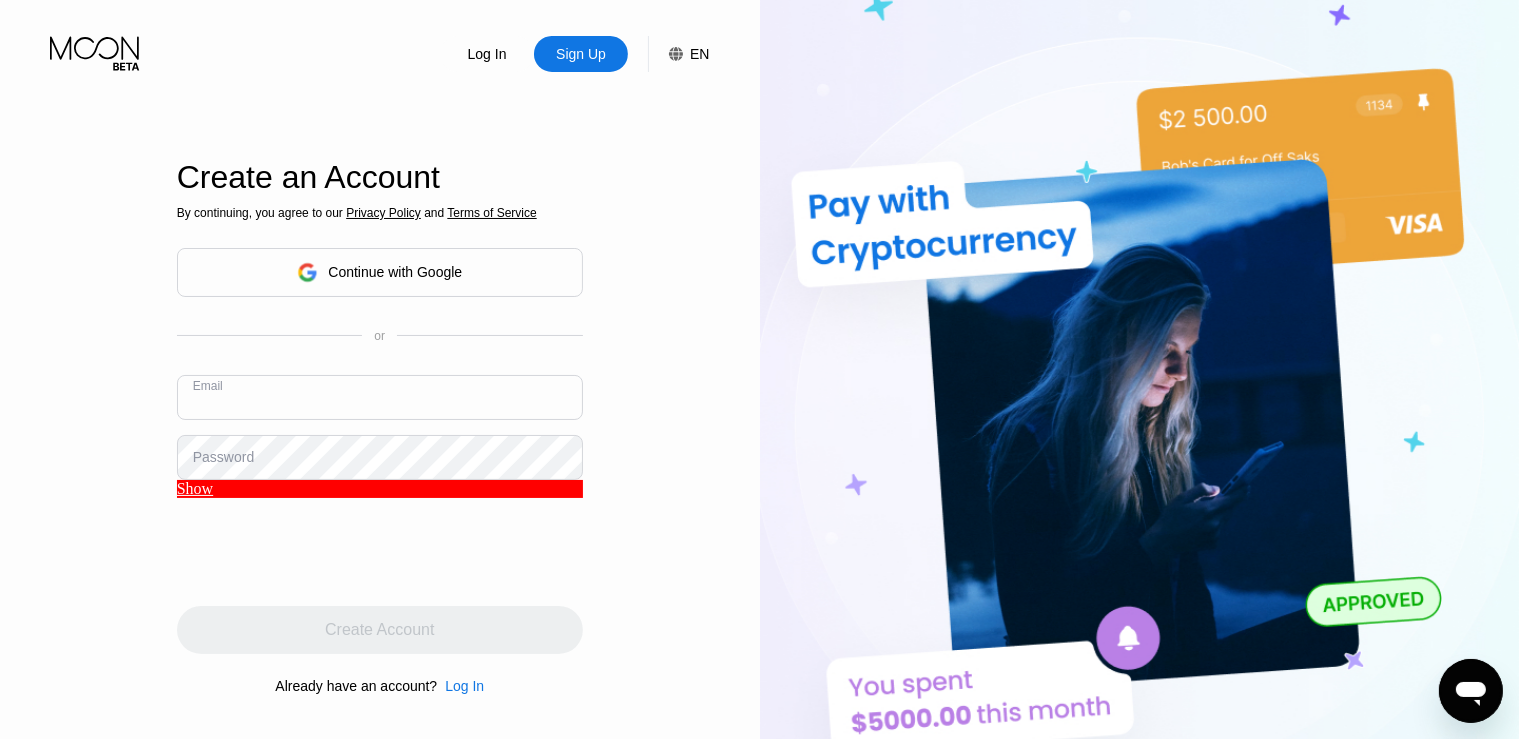 click at bounding box center [380, 397] 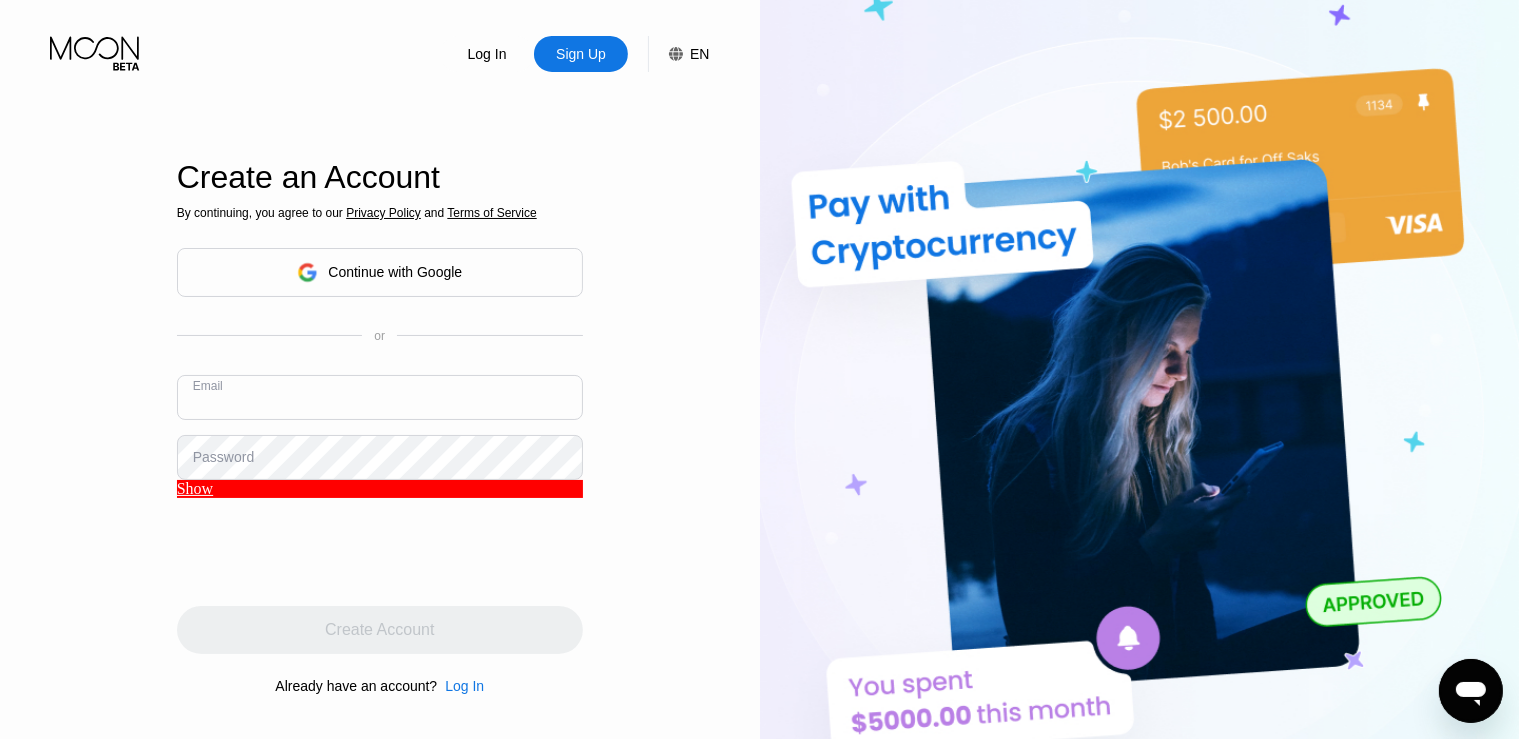 click at bounding box center (380, 397) 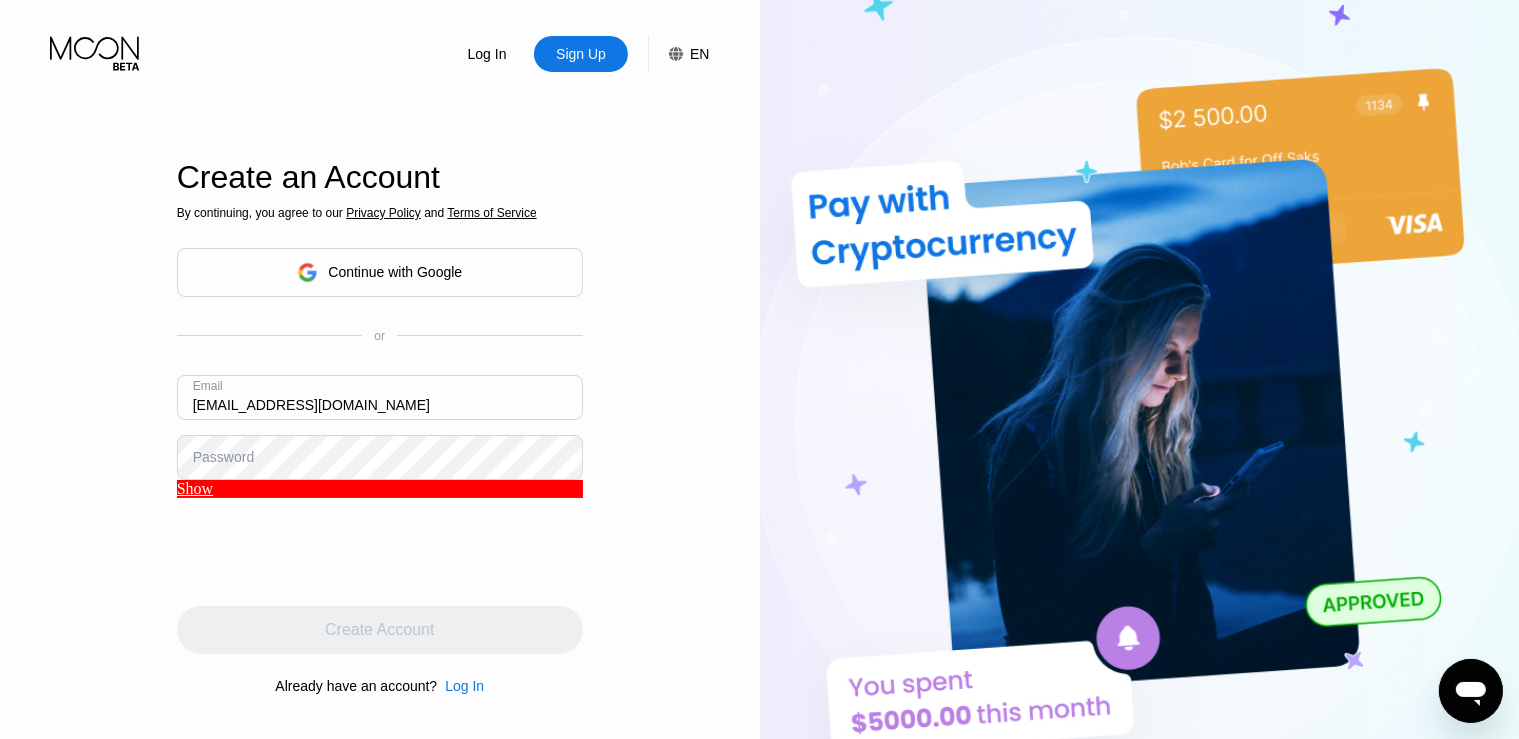 type on "godex20000@hotmail.com" 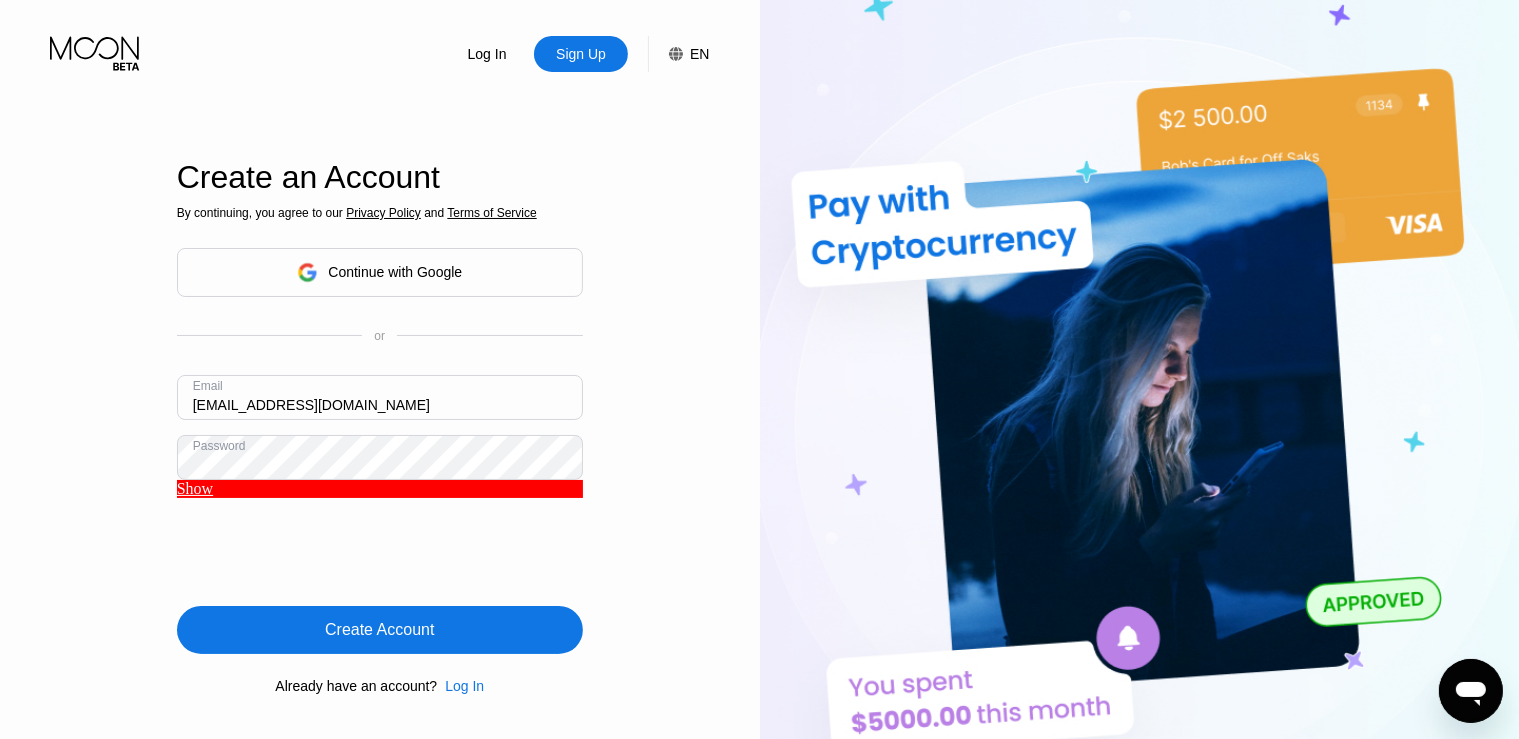 click on "Show" at bounding box center [380, 489] 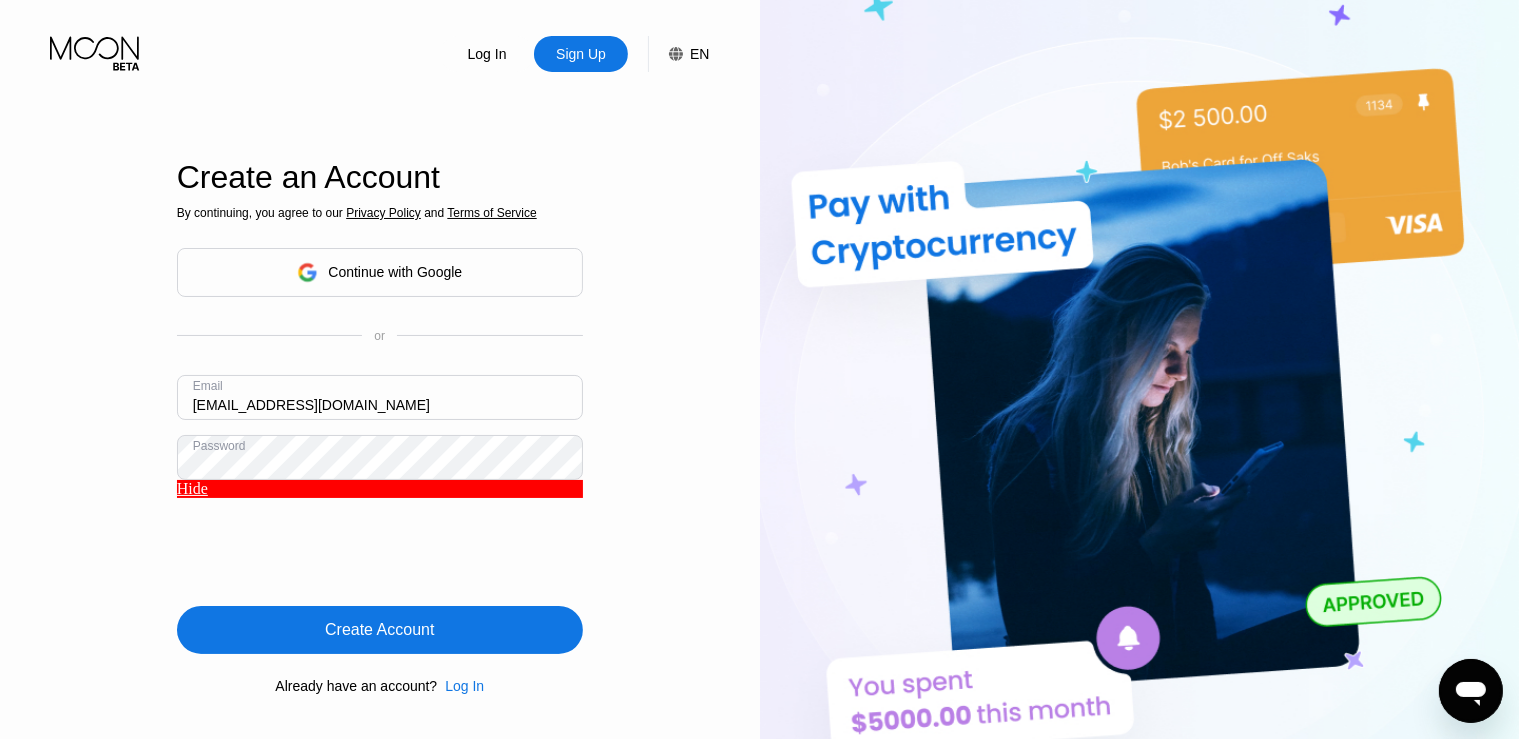 click on "Hide" at bounding box center [380, 489] 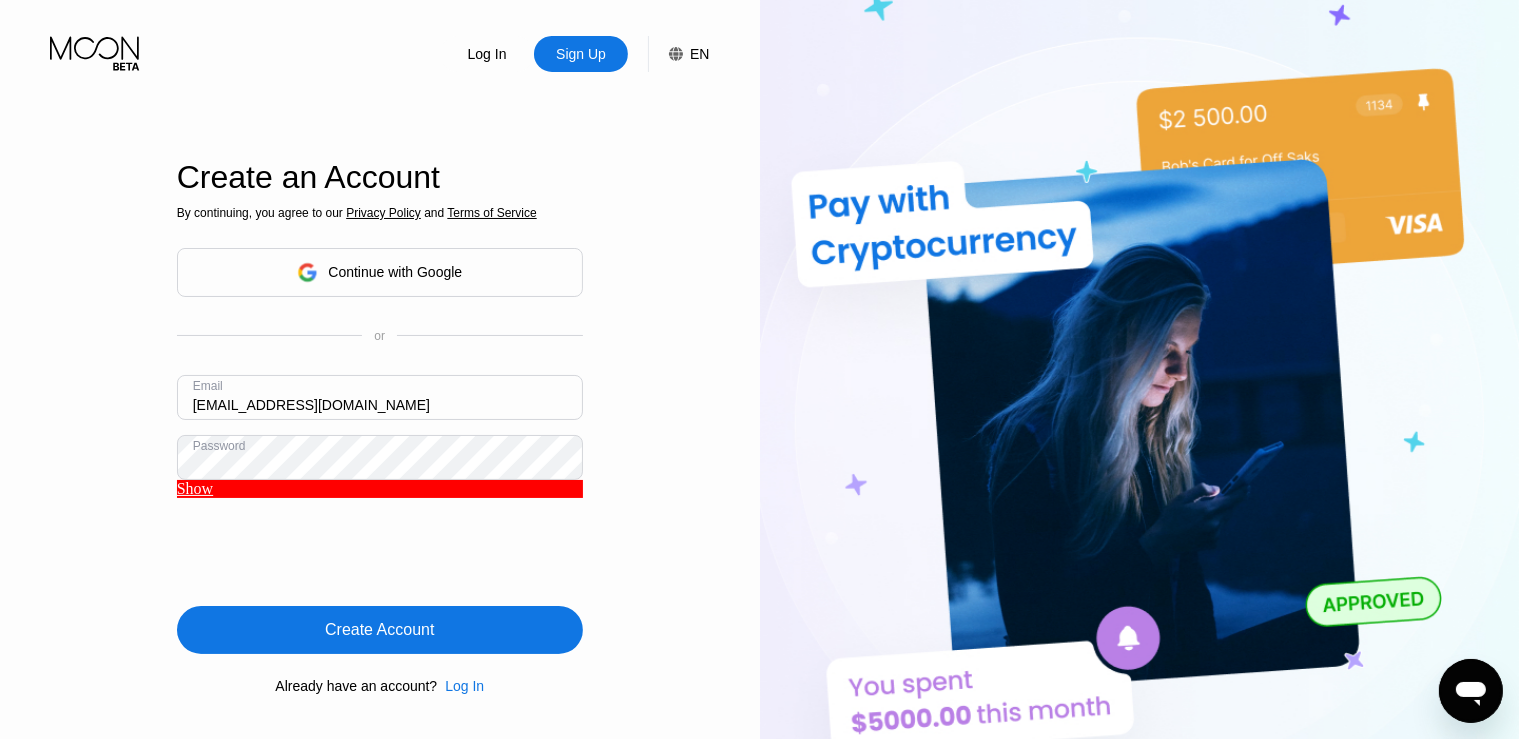 click on "Create Account" at bounding box center (380, 630) 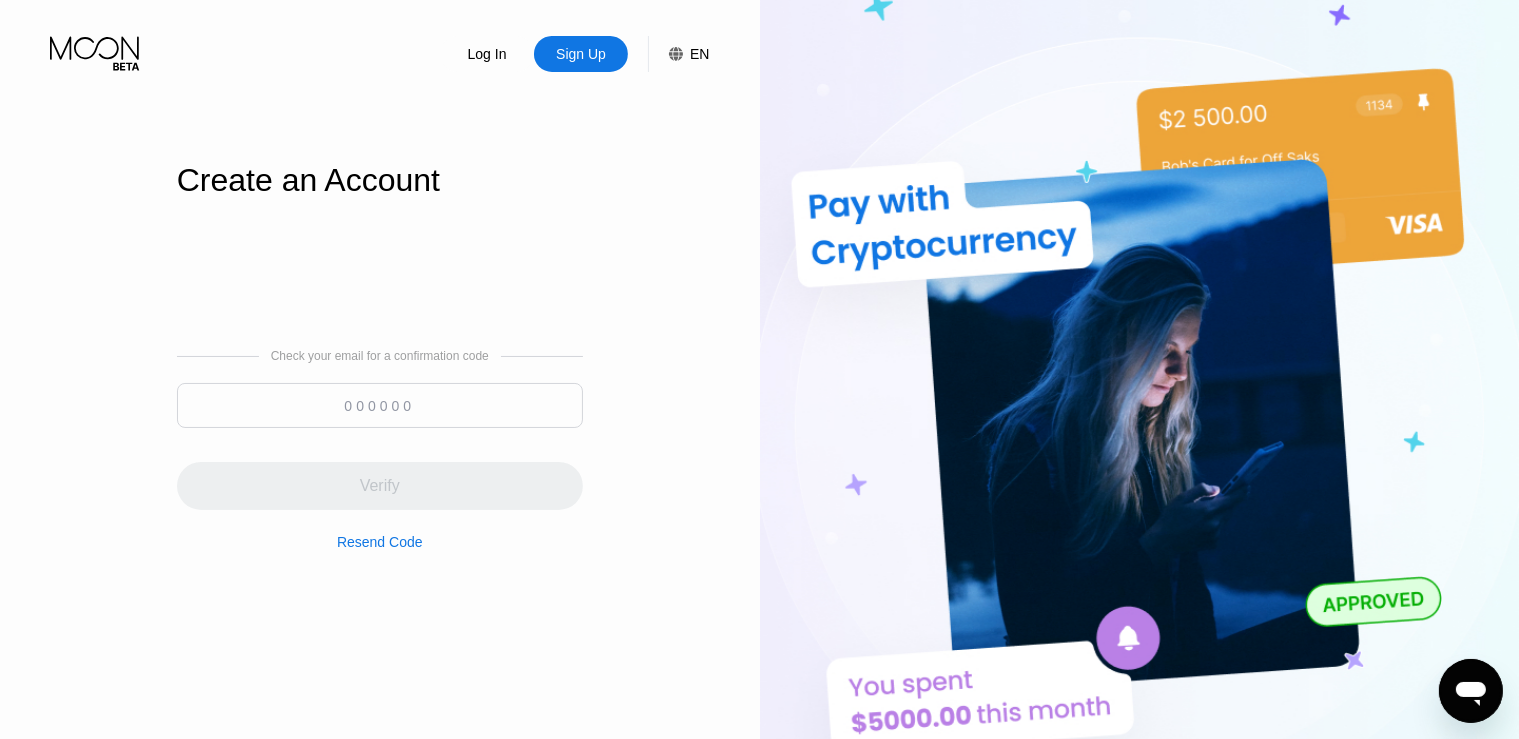 click on "Resend Code" at bounding box center [380, 542] 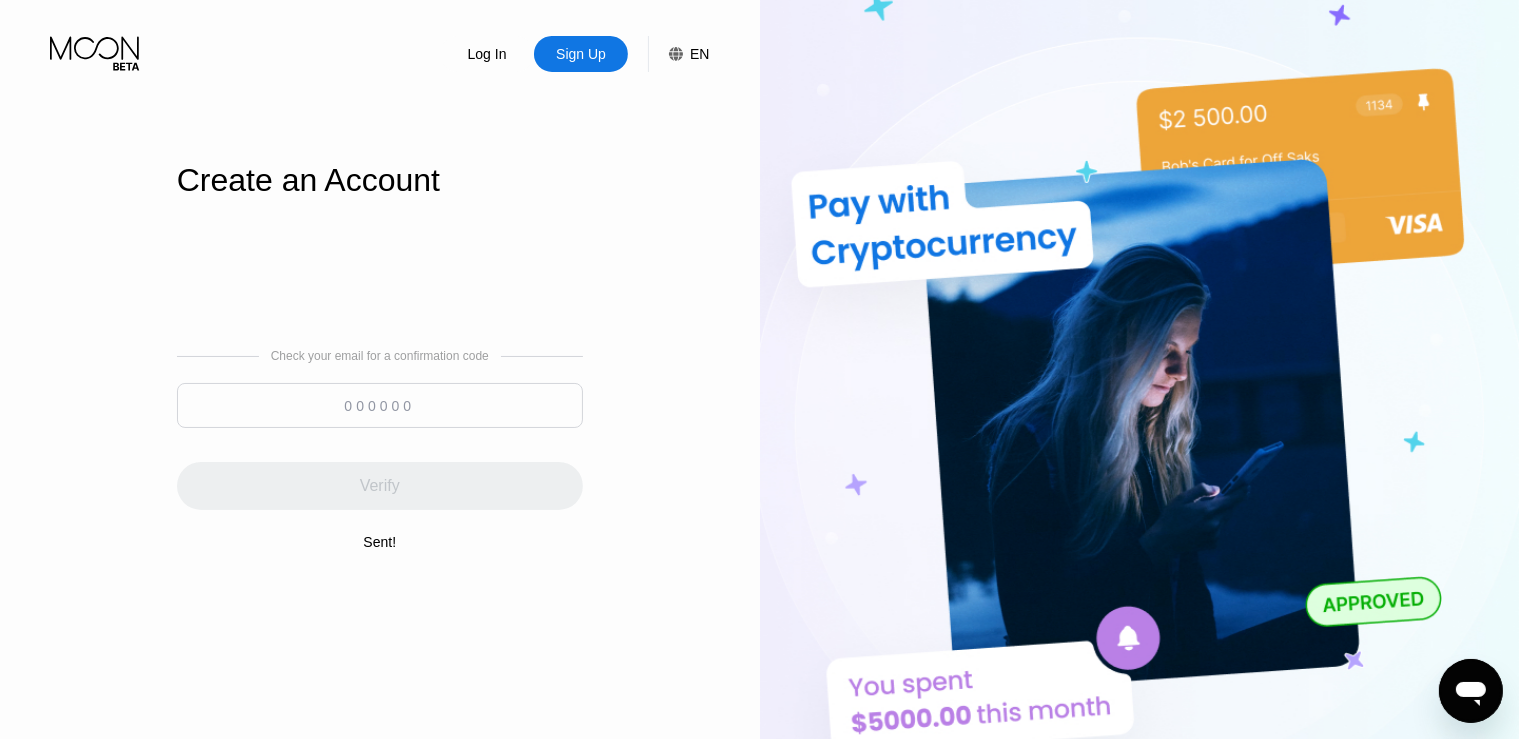 click at bounding box center [380, 405] 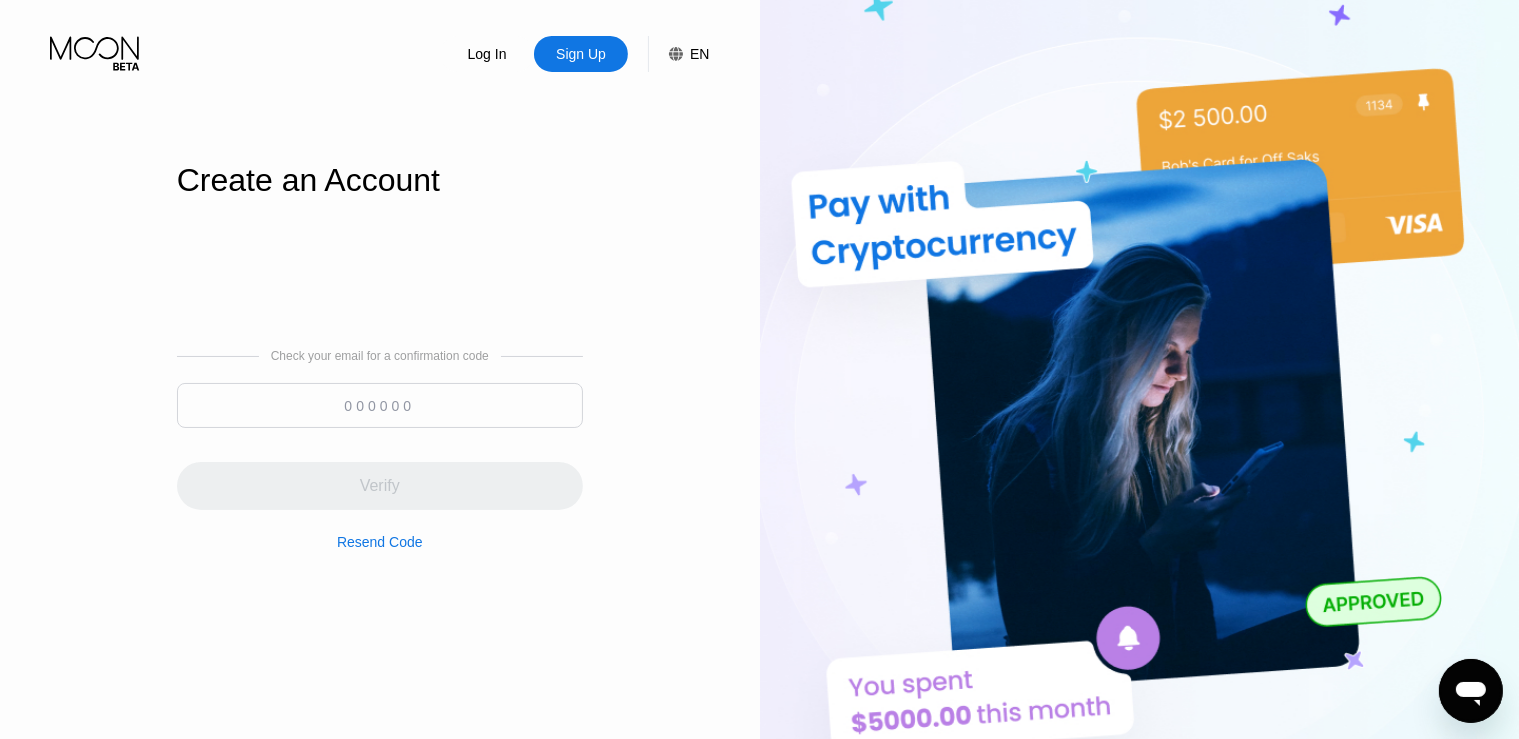 click on "Sign Up" at bounding box center [581, 54] 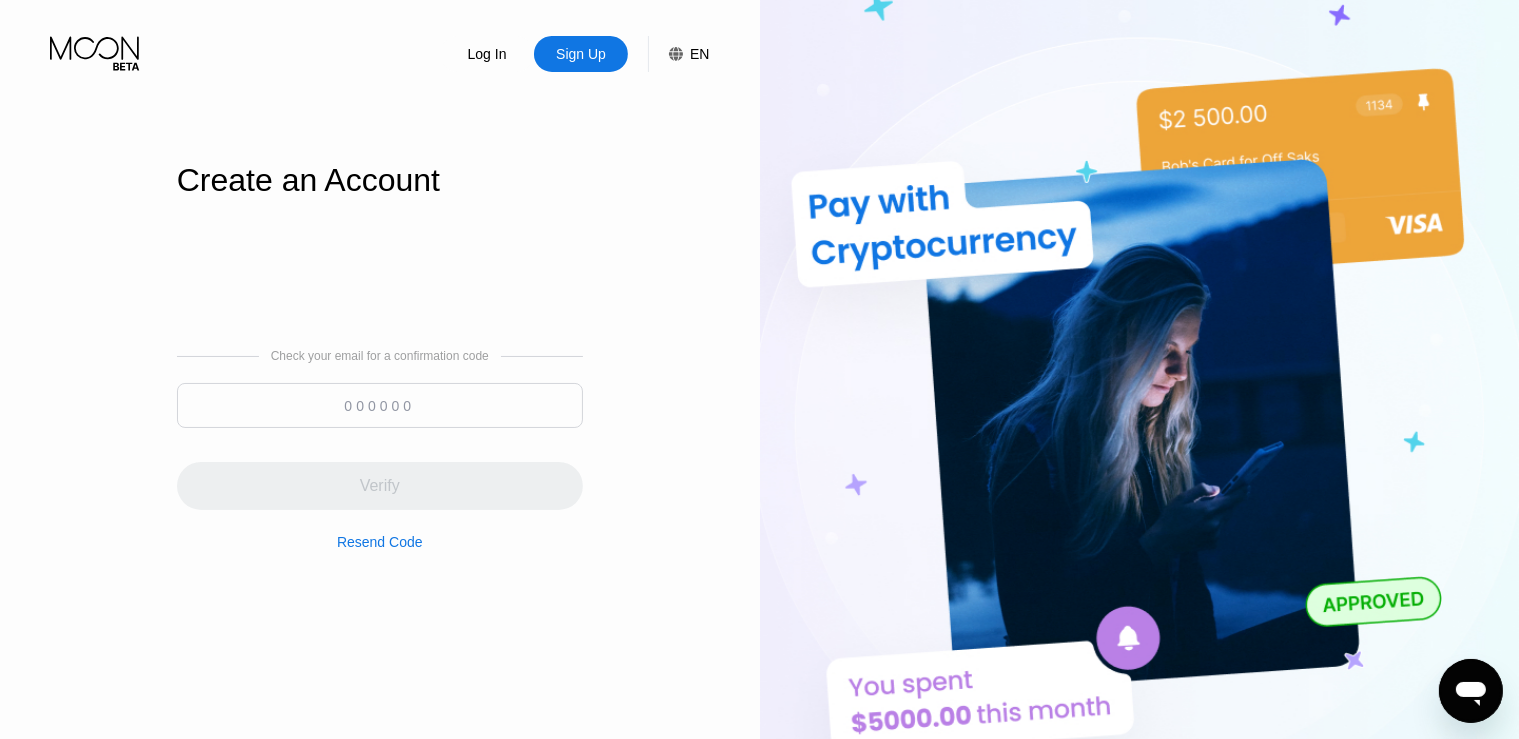 click on "Sign Up" at bounding box center (581, 54) 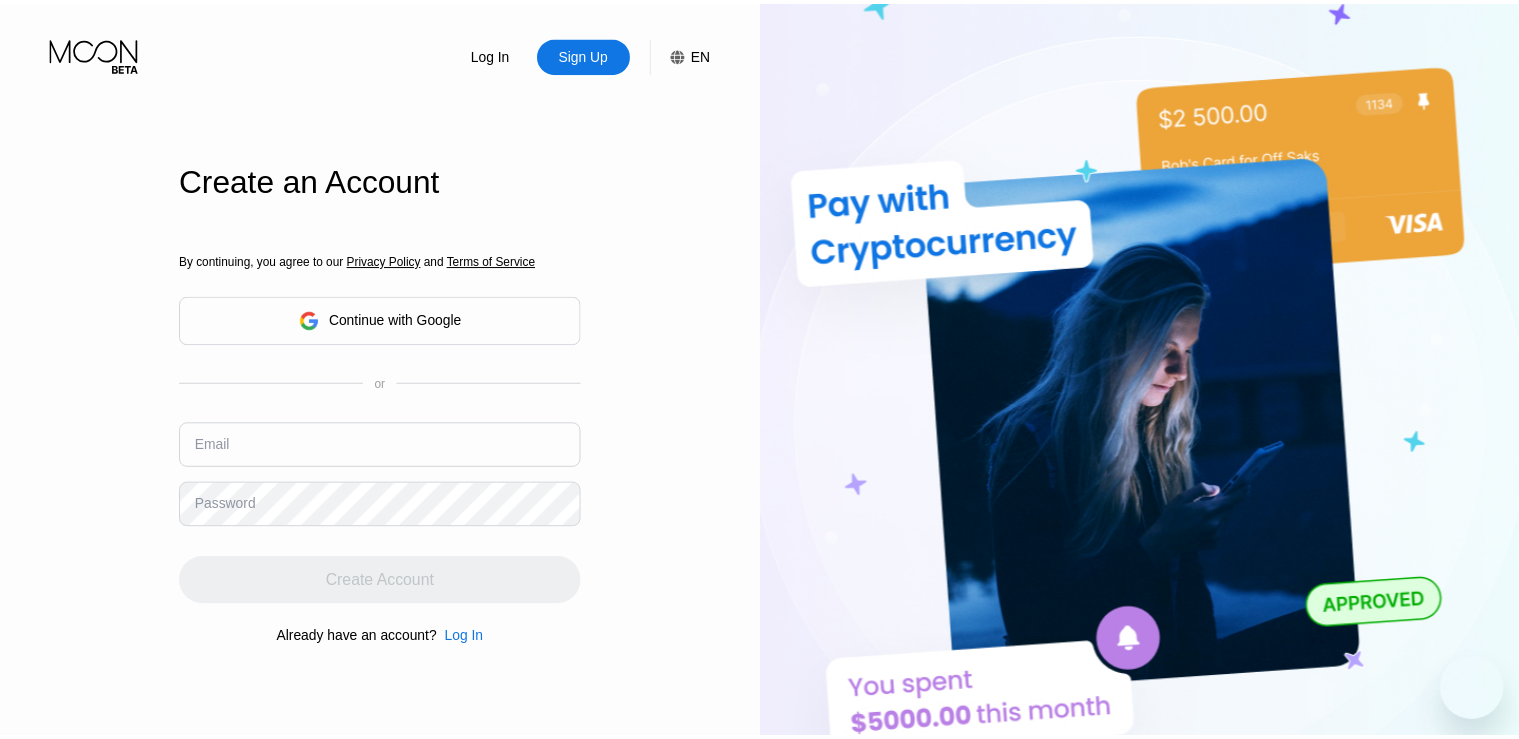 scroll, scrollTop: 0, scrollLeft: 0, axis: both 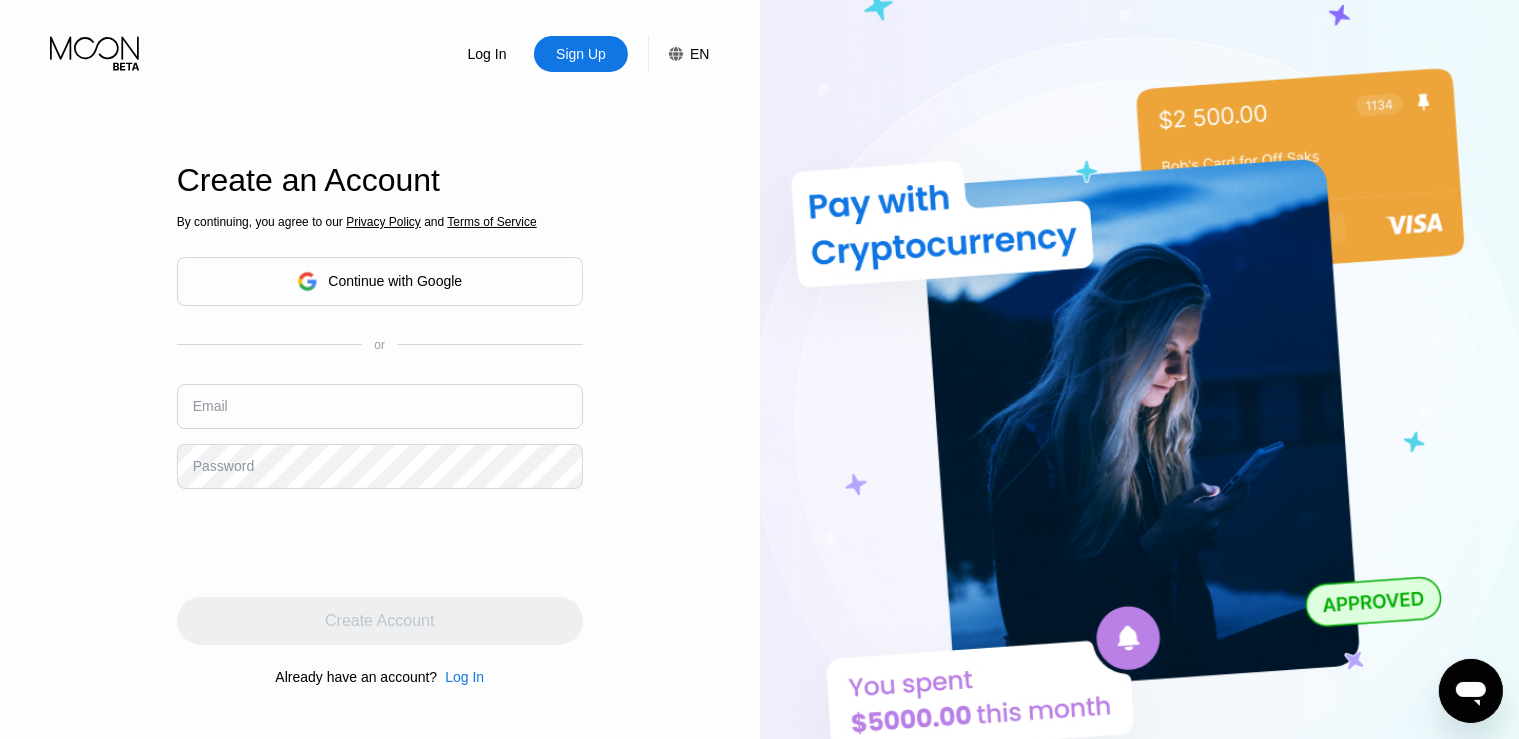 click at bounding box center [380, 406] 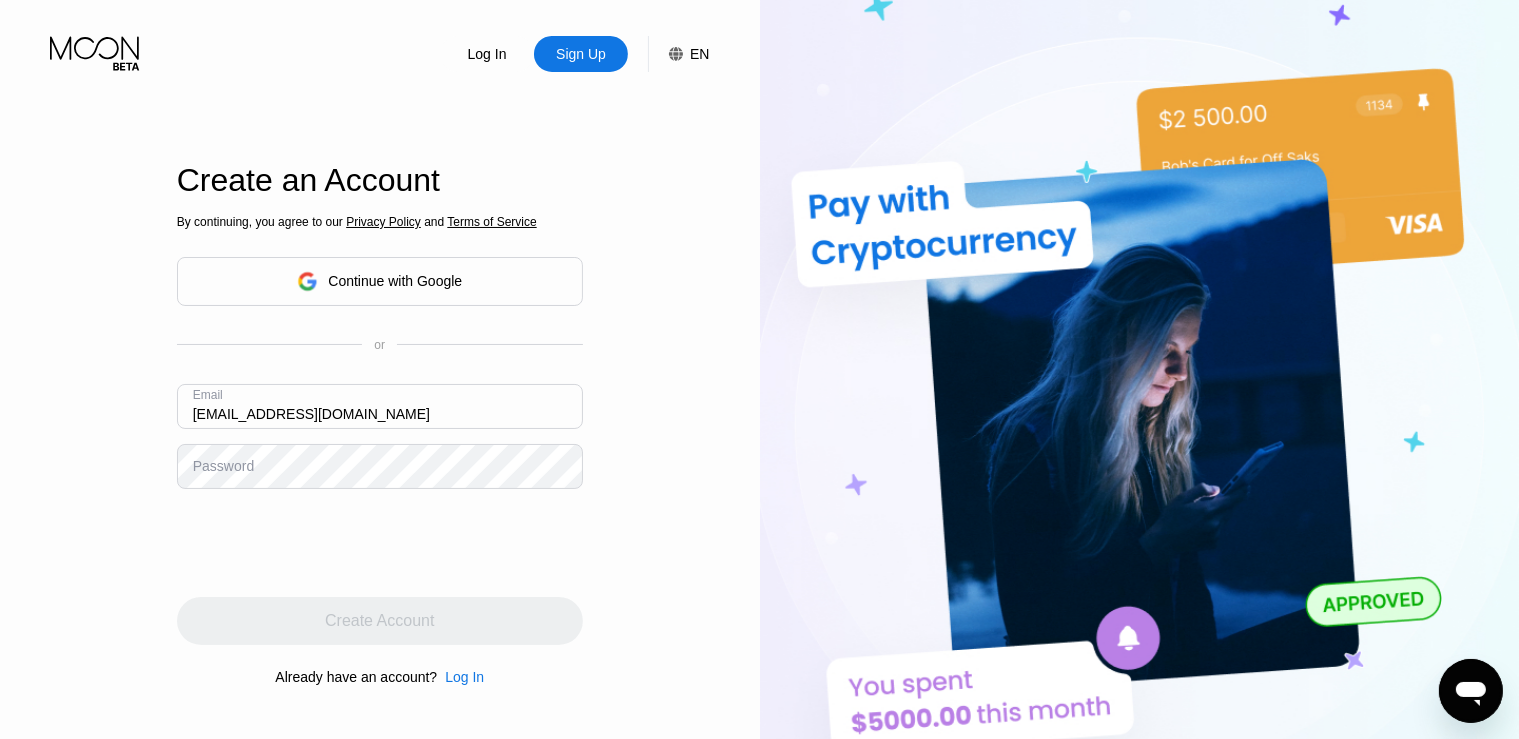 type on "[EMAIL_ADDRESS][DOMAIN_NAME]" 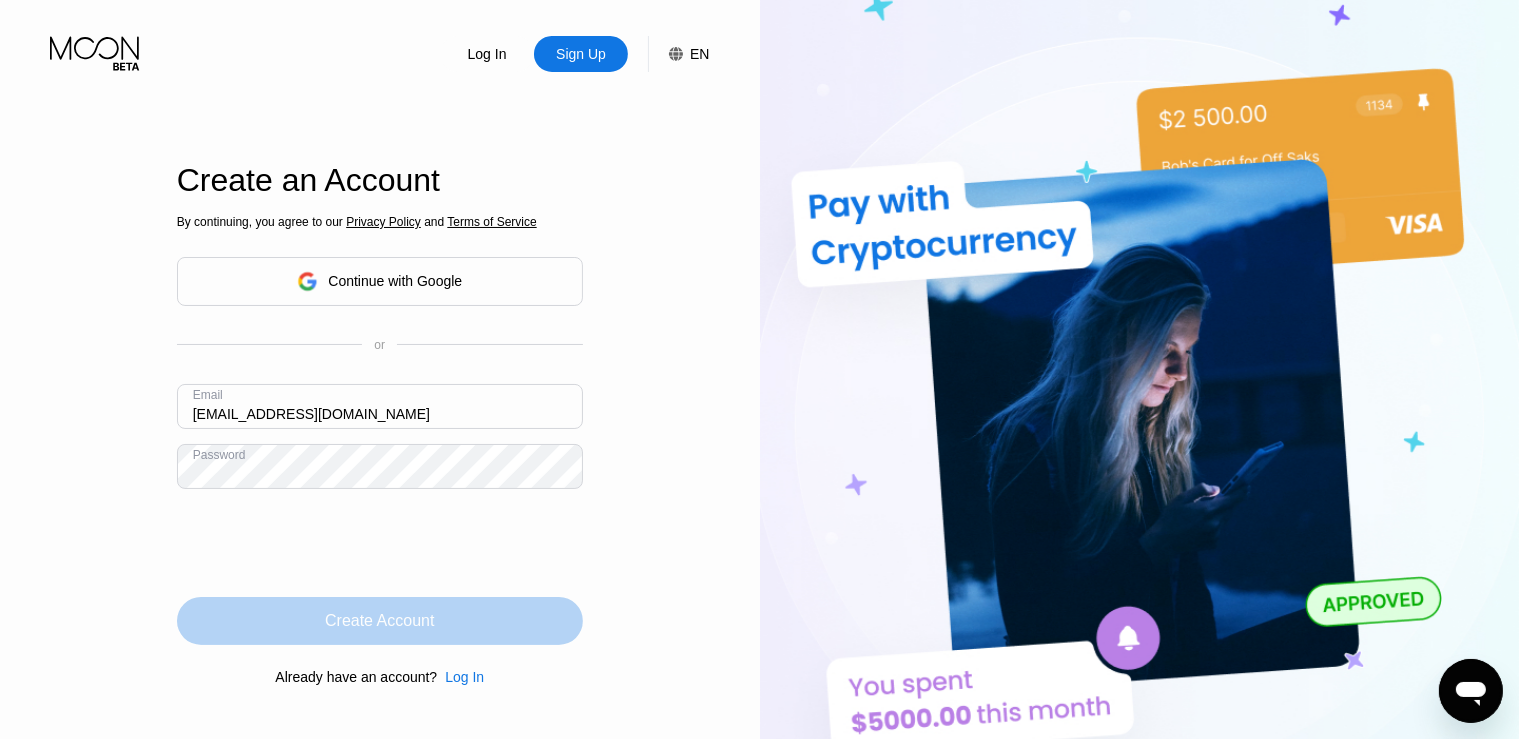 click on "Create Account" at bounding box center (379, 621) 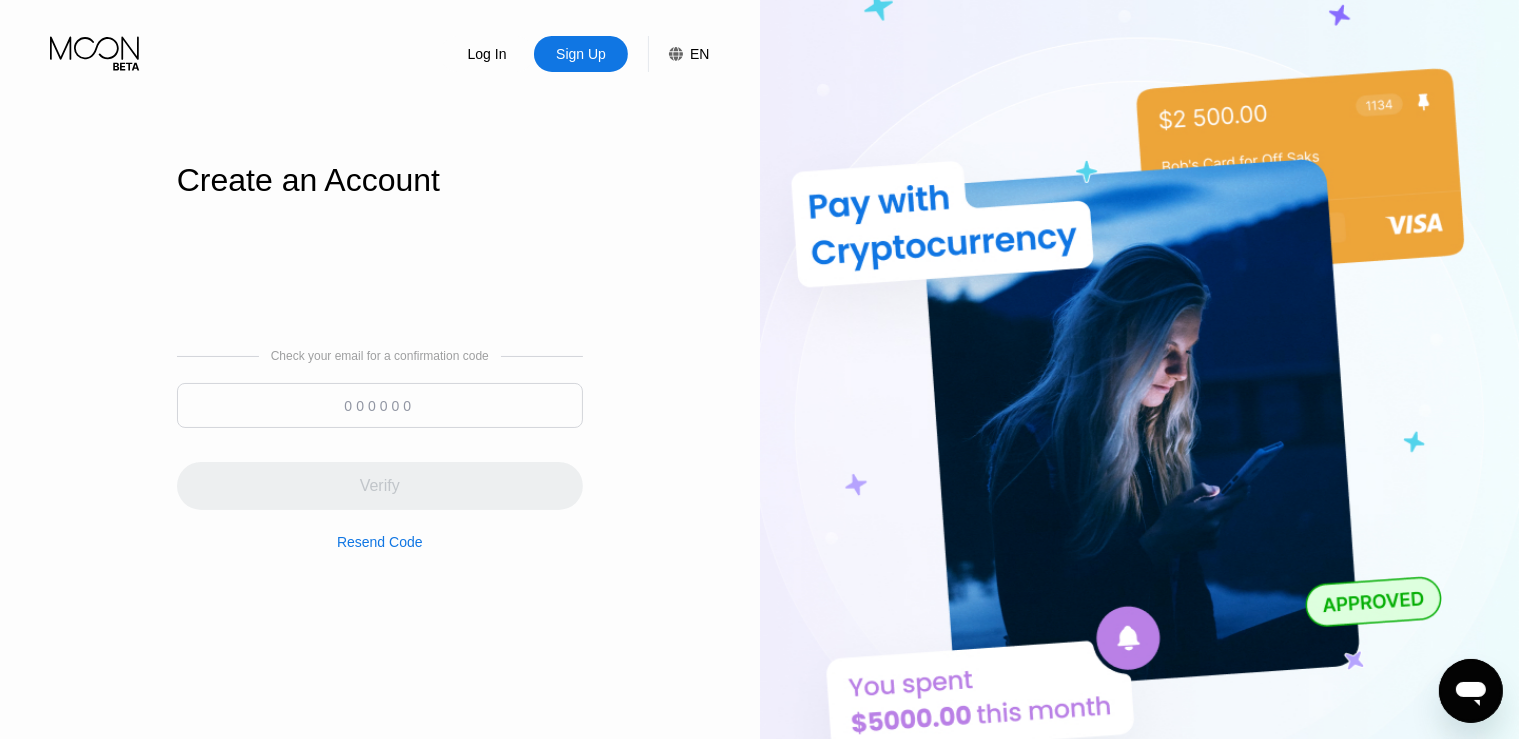 click at bounding box center [380, 405] 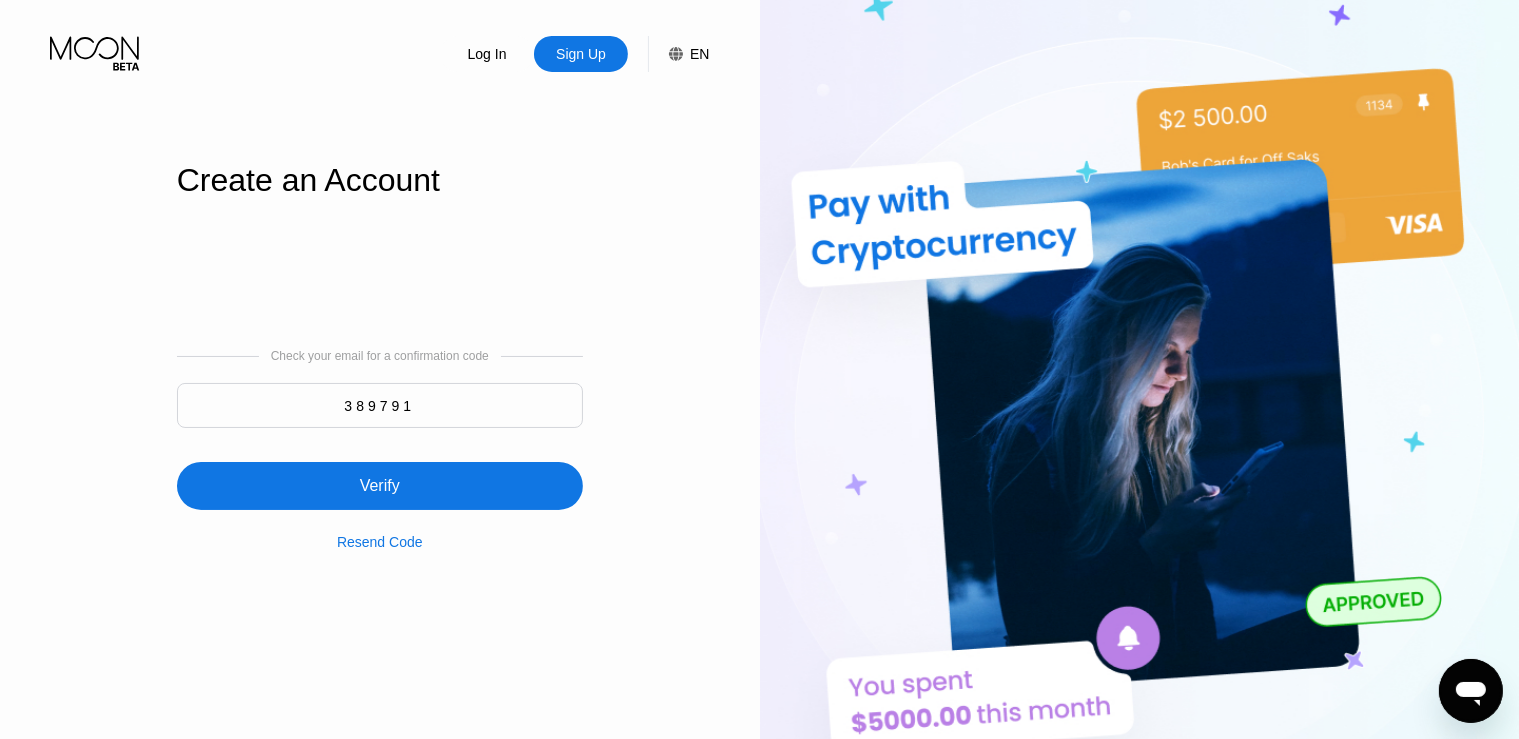 type on "389791" 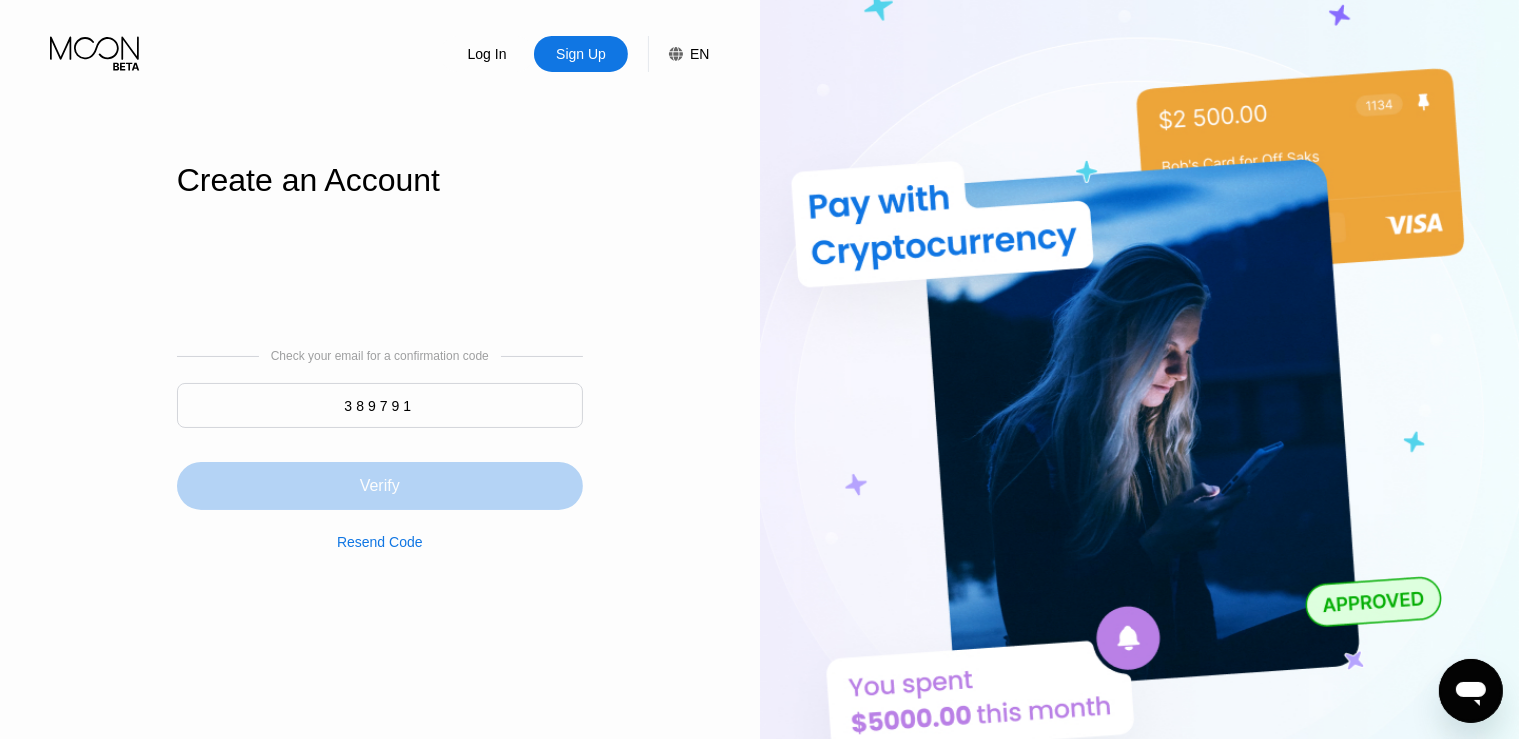 click on "Verify" at bounding box center (380, 486) 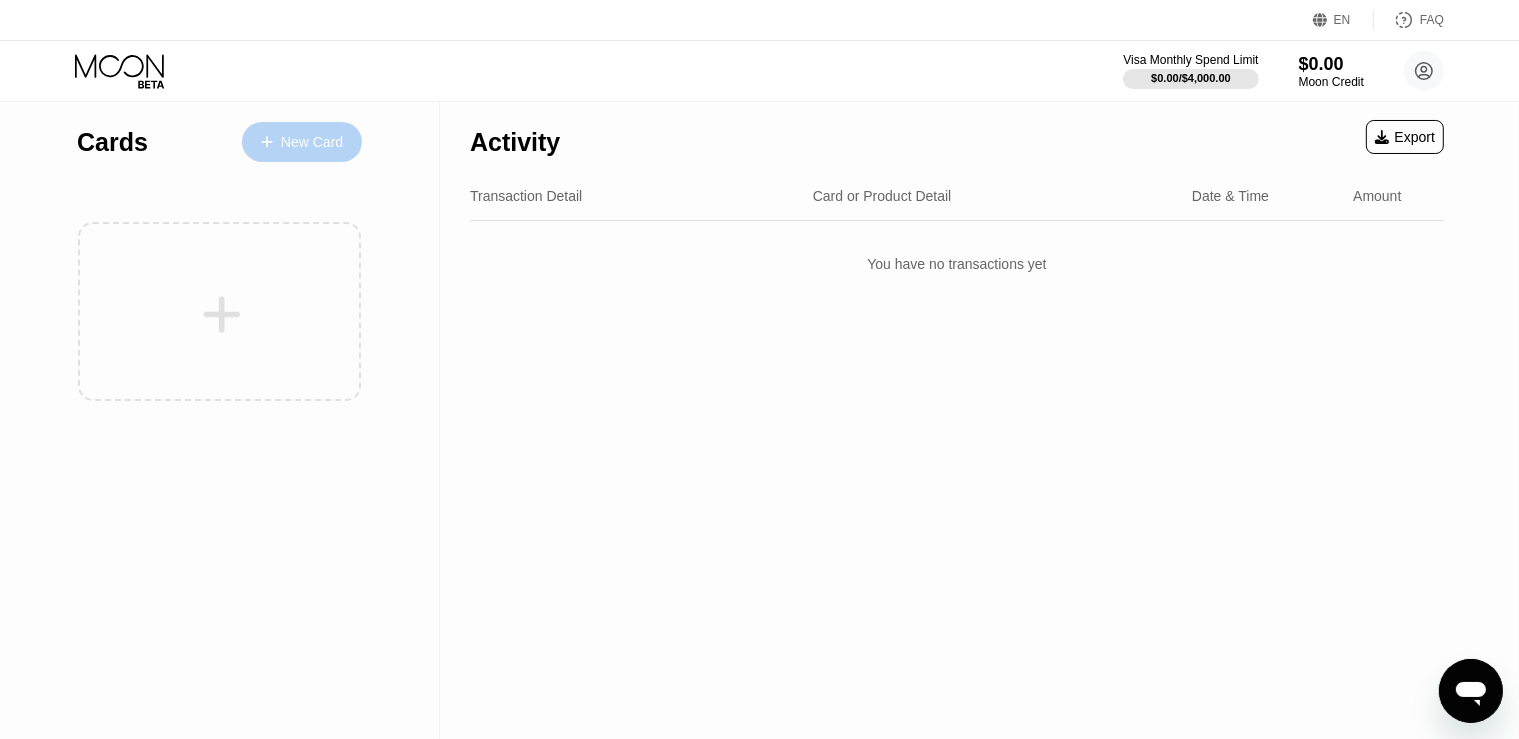 click on "New Card" at bounding box center [312, 142] 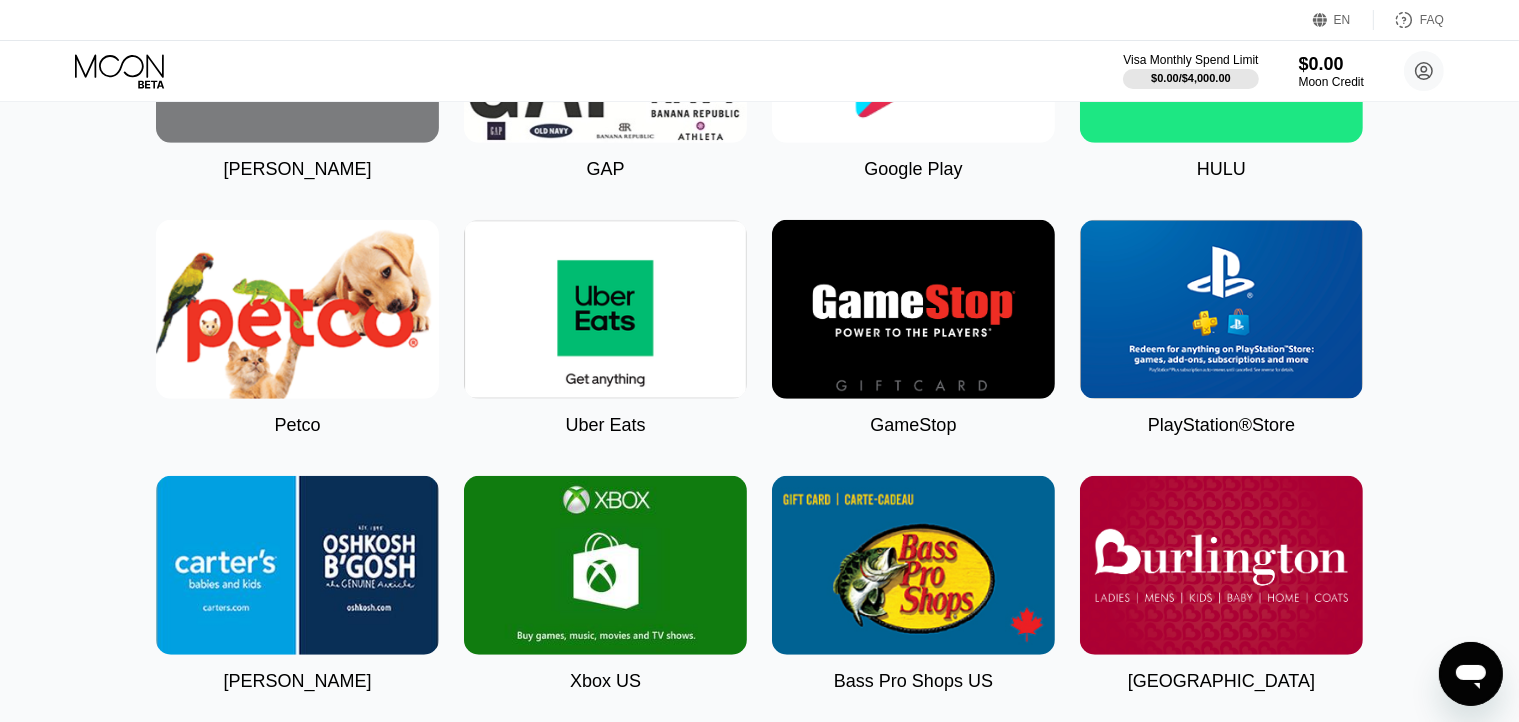 scroll, scrollTop: 59, scrollLeft: 0, axis: vertical 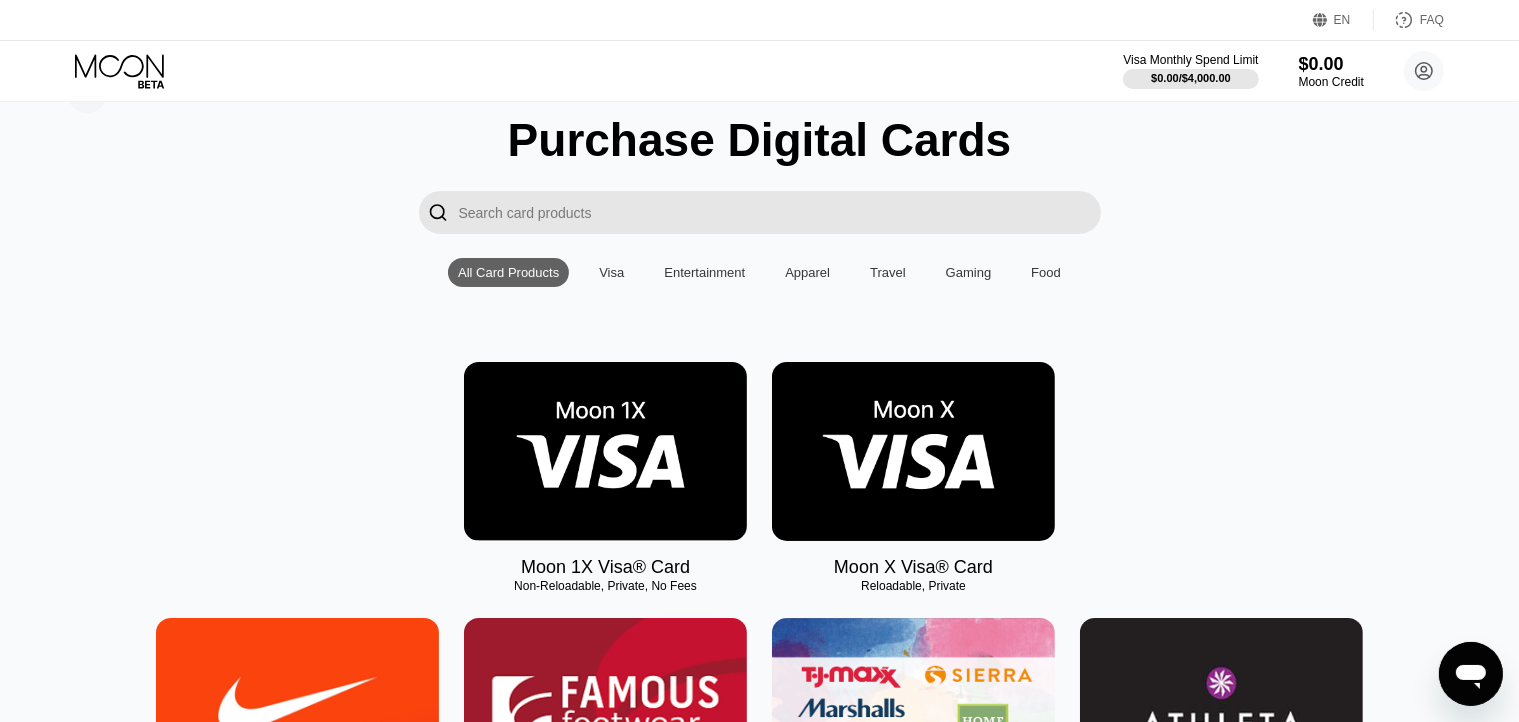 click on "Visa" at bounding box center [611, 272] 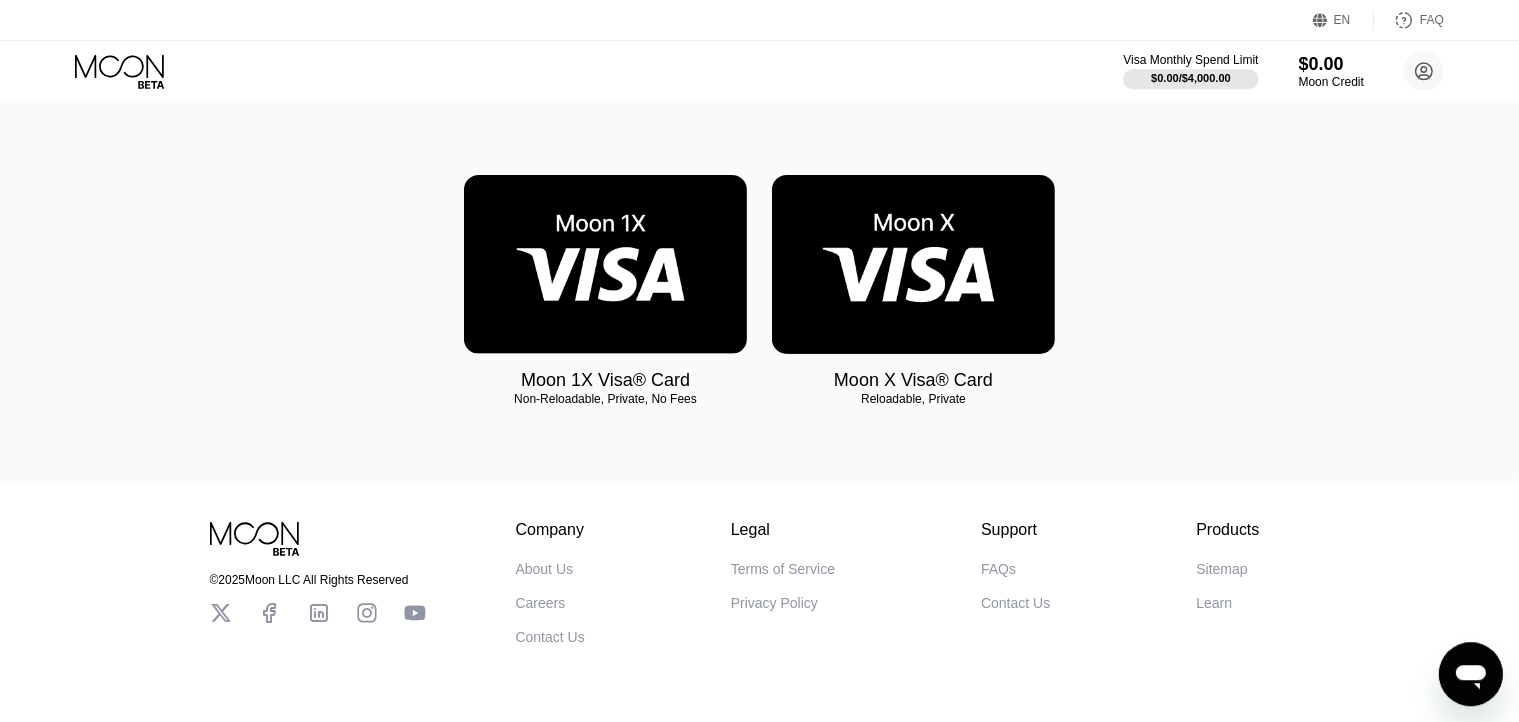 scroll, scrollTop: 320, scrollLeft: 0, axis: vertical 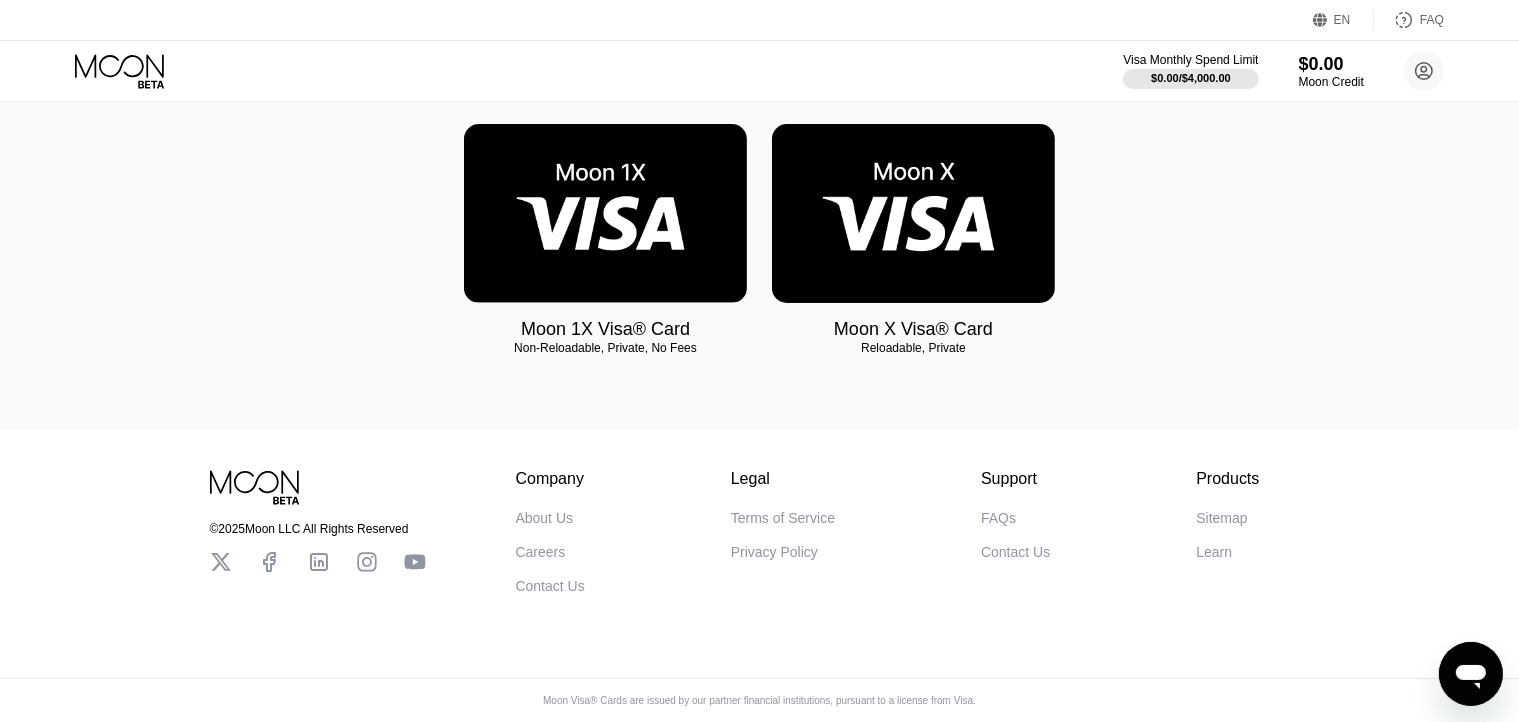 click at bounding box center [913, 213] 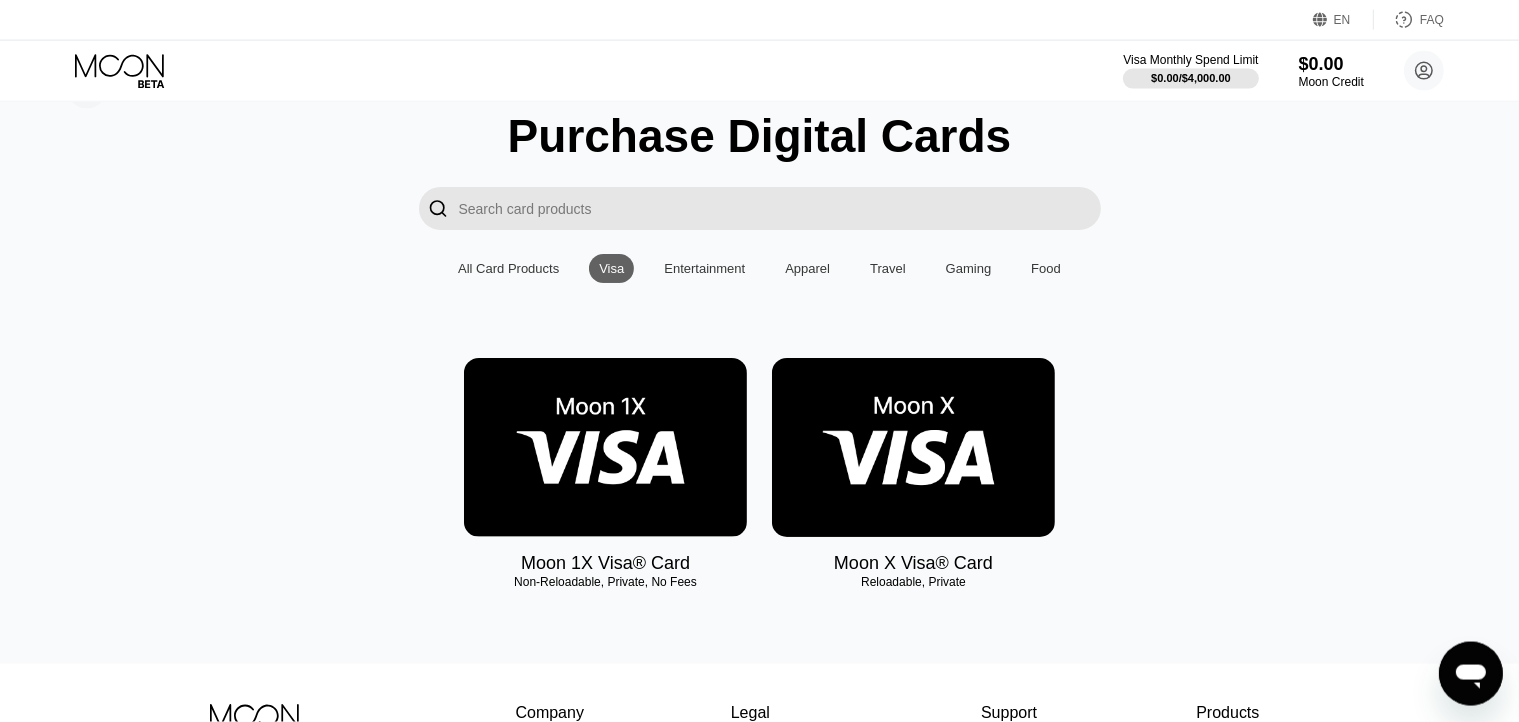 scroll, scrollTop: 0, scrollLeft: 0, axis: both 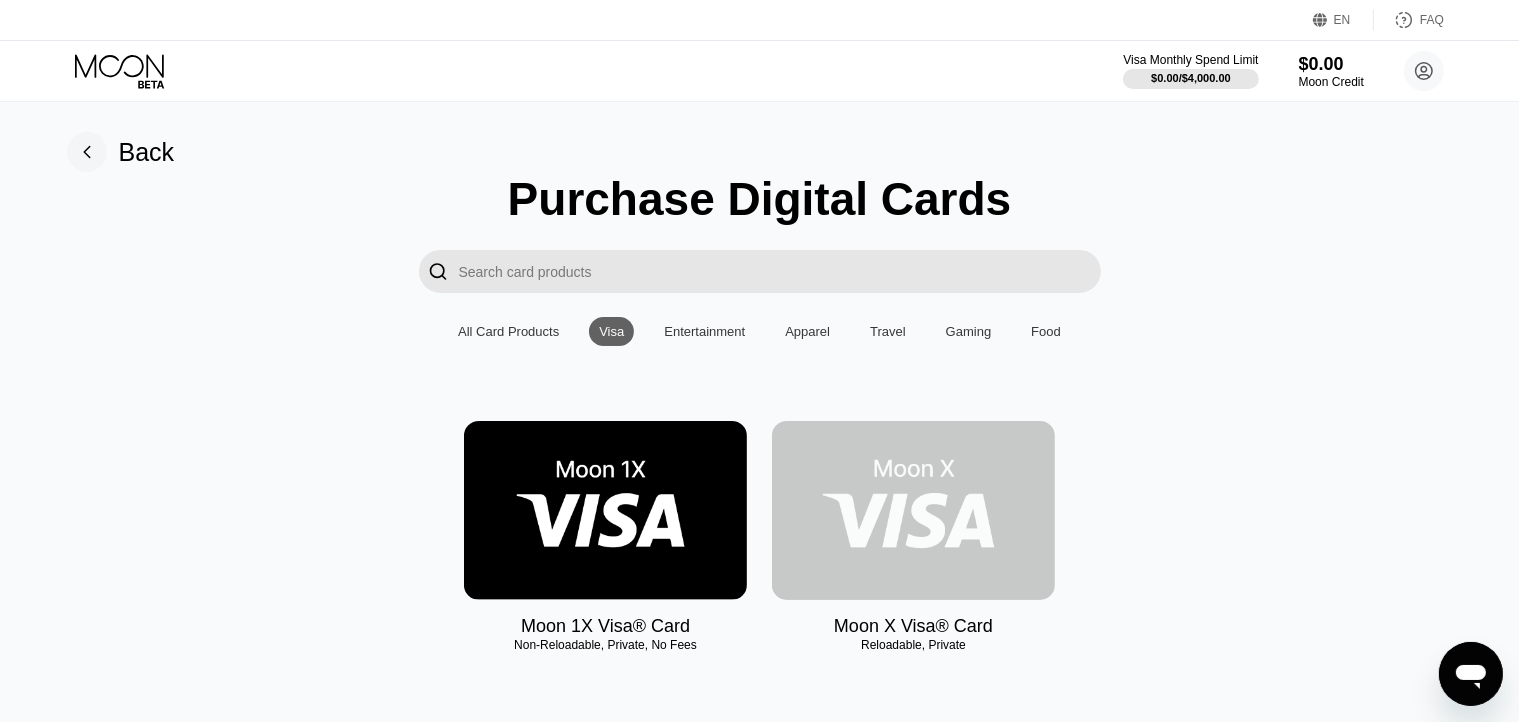 click at bounding box center (913, 510) 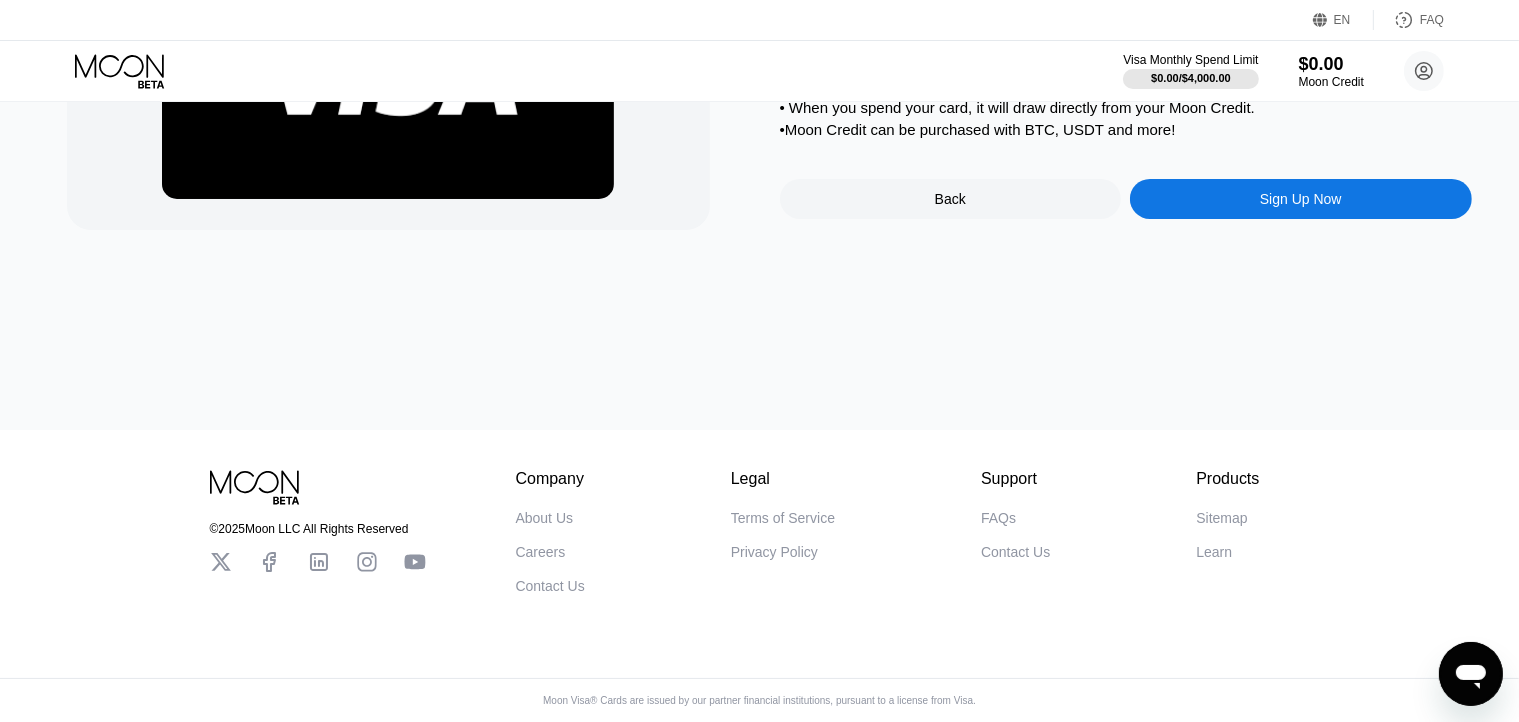 scroll, scrollTop: 0, scrollLeft: 0, axis: both 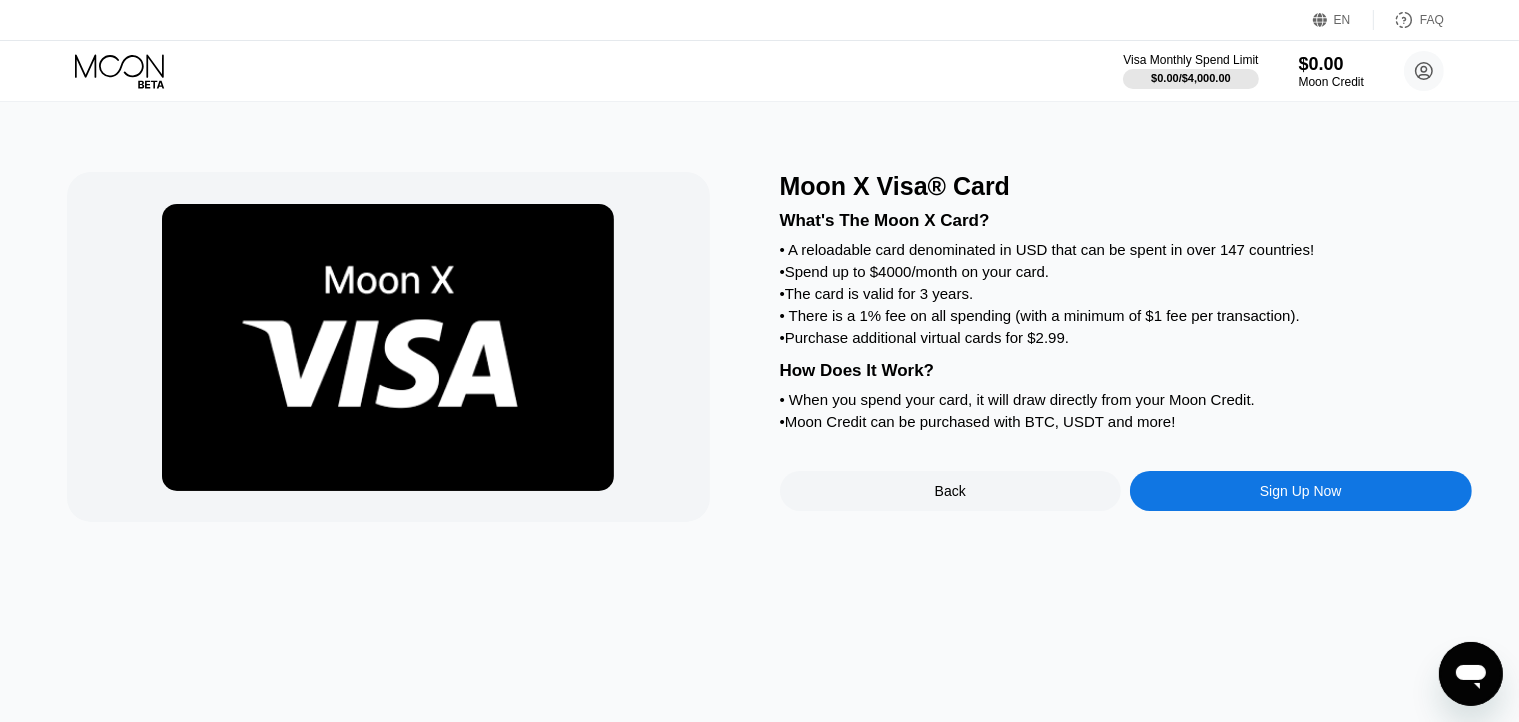 click on "Back" at bounding box center [951, 491] 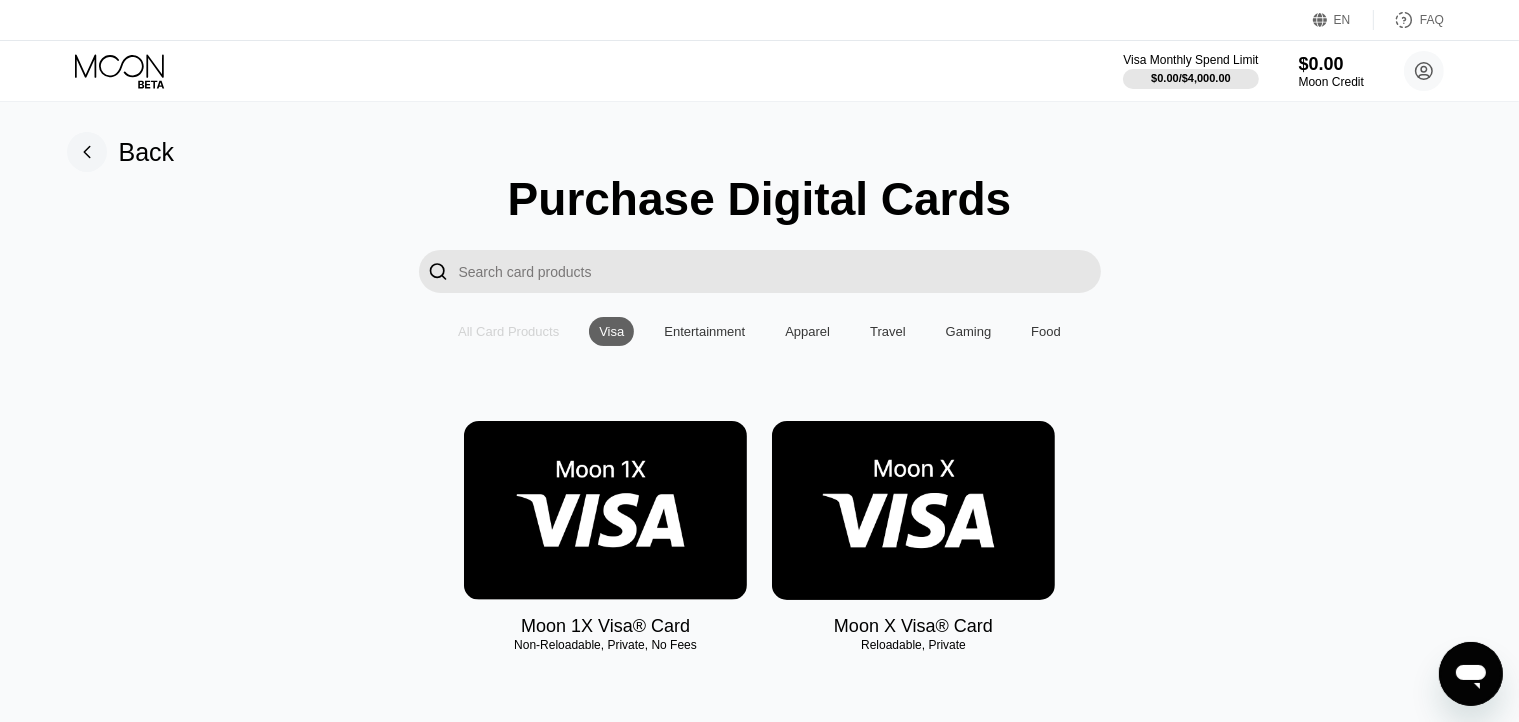 click on "All Card Products" at bounding box center (508, 331) 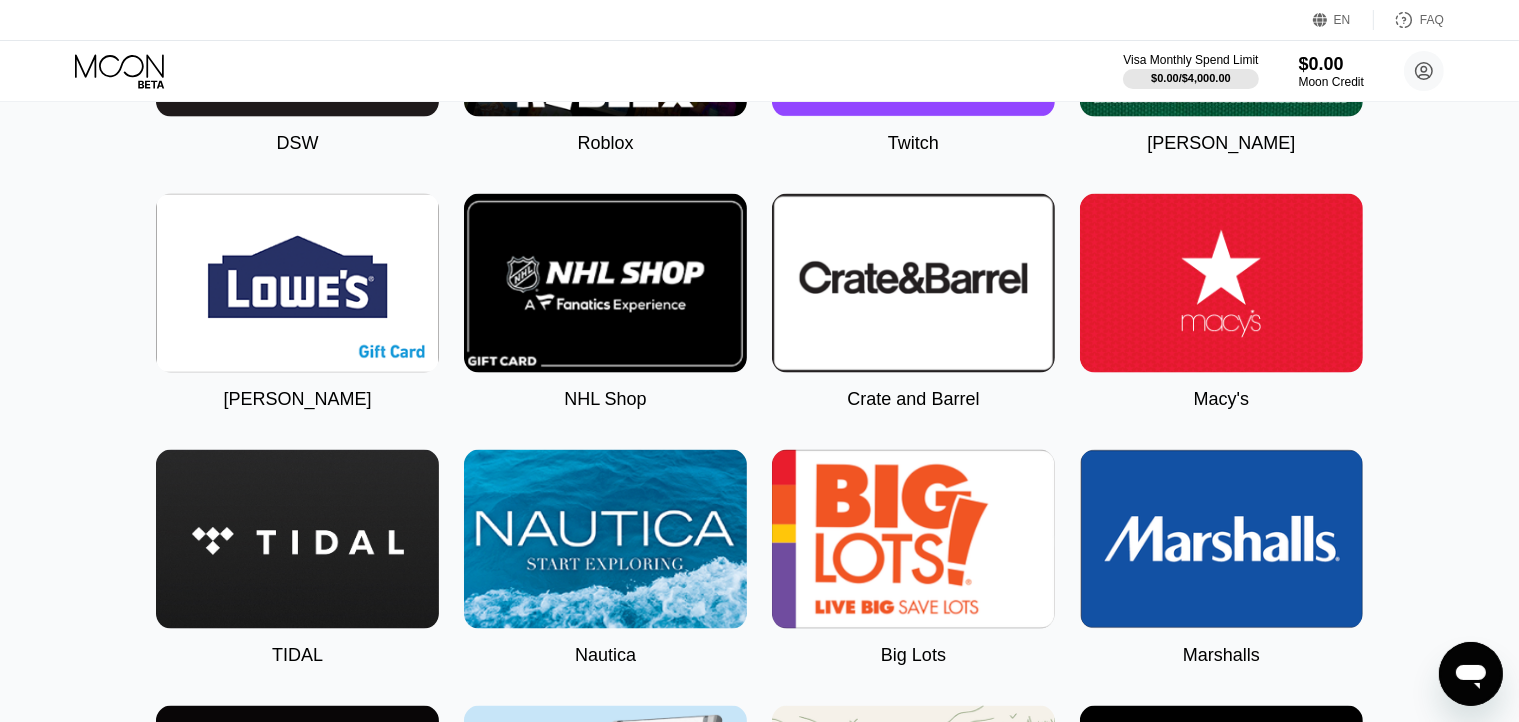 scroll, scrollTop: 1194, scrollLeft: 0, axis: vertical 